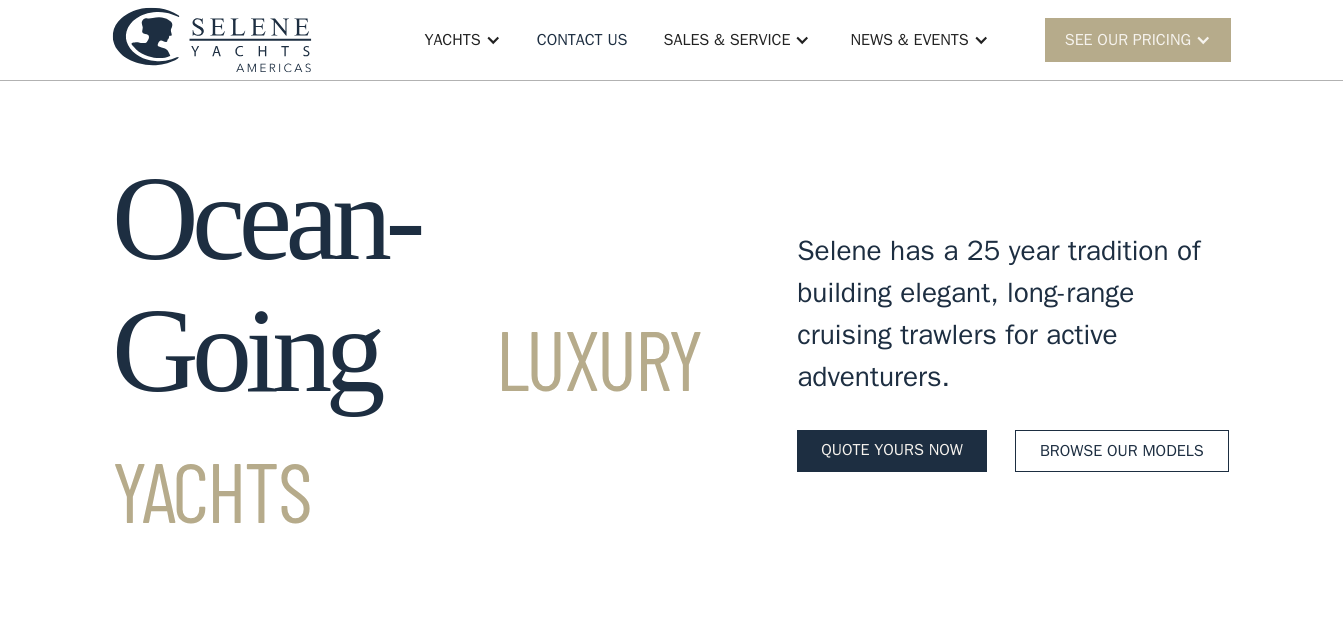 scroll, scrollTop: 0, scrollLeft: 0, axis: both 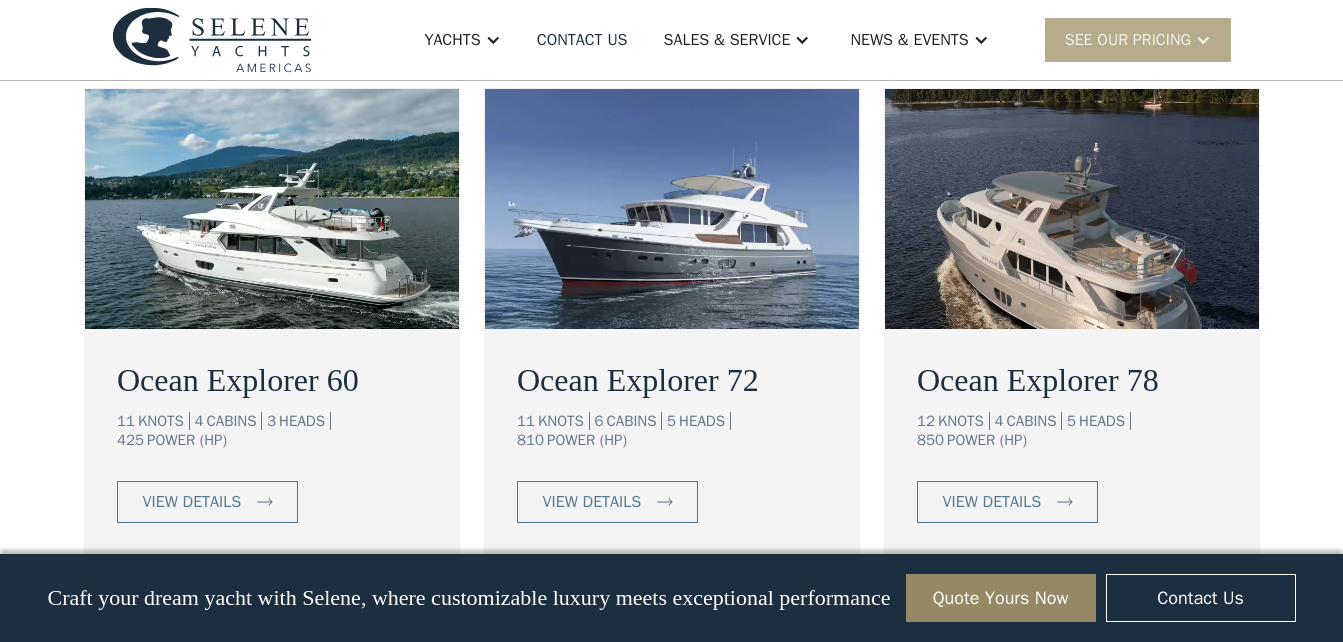 click at bounding box center [272, 209] 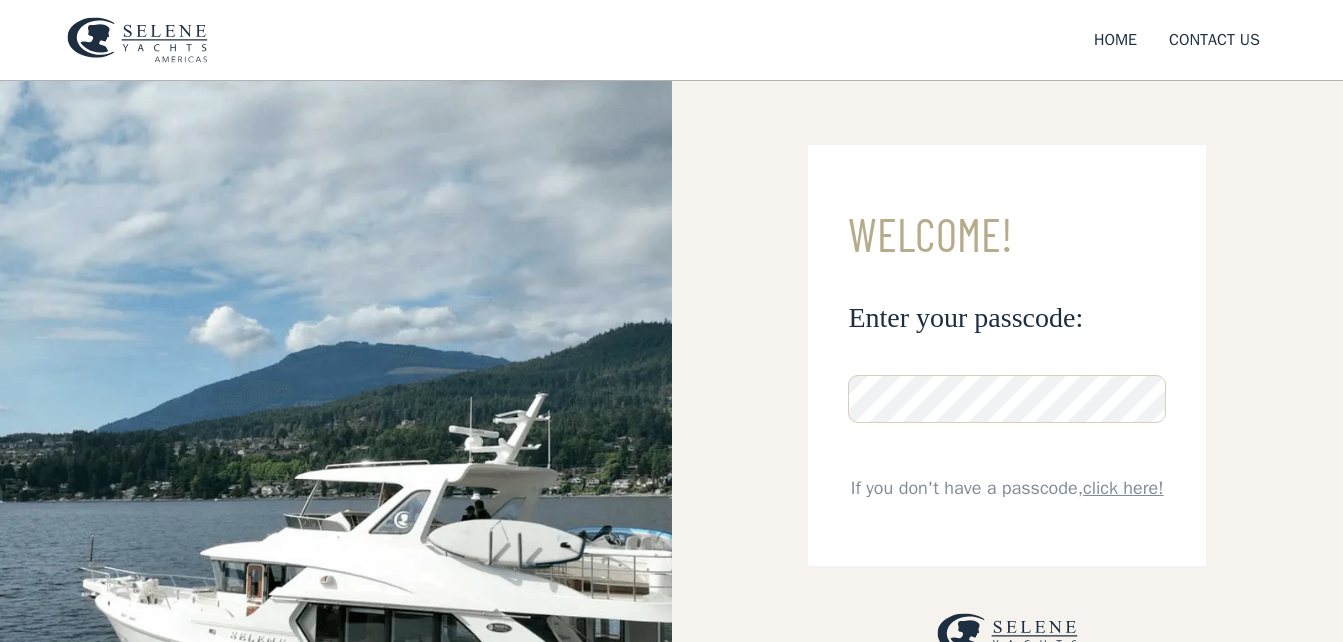 scroll, scrollTop: 0, scrollLeft: 0, axis: both 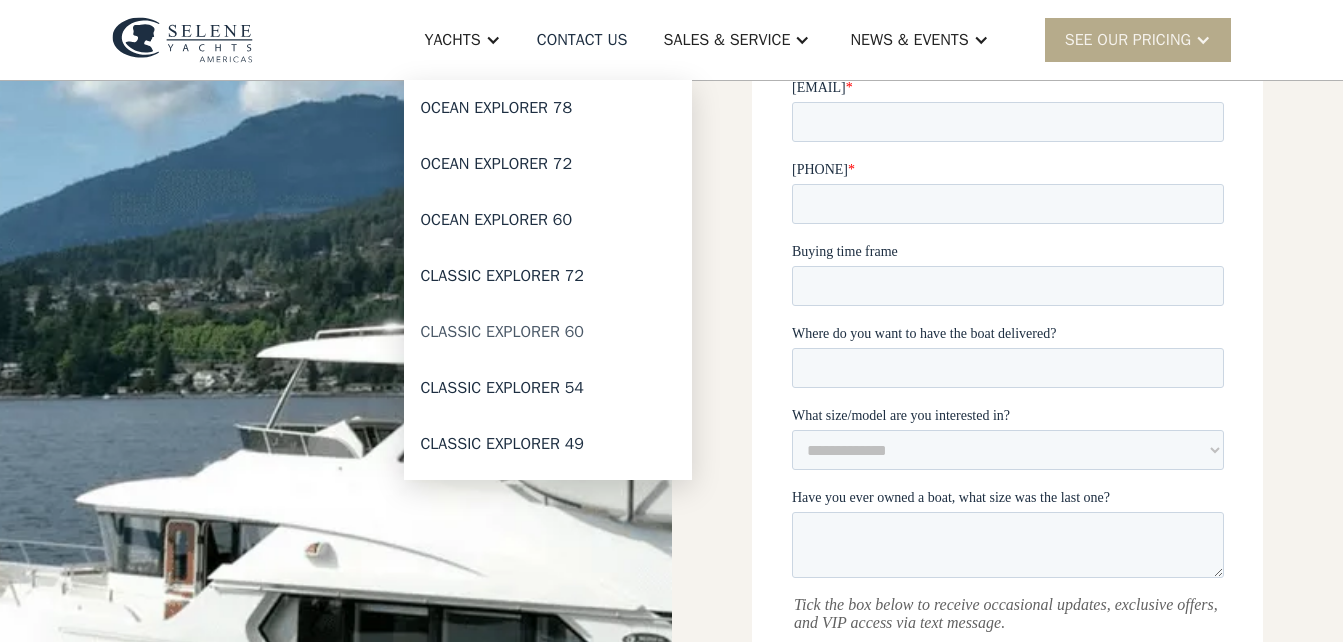 click on "Classic Explorer 60" at bounding box center [548, 332] 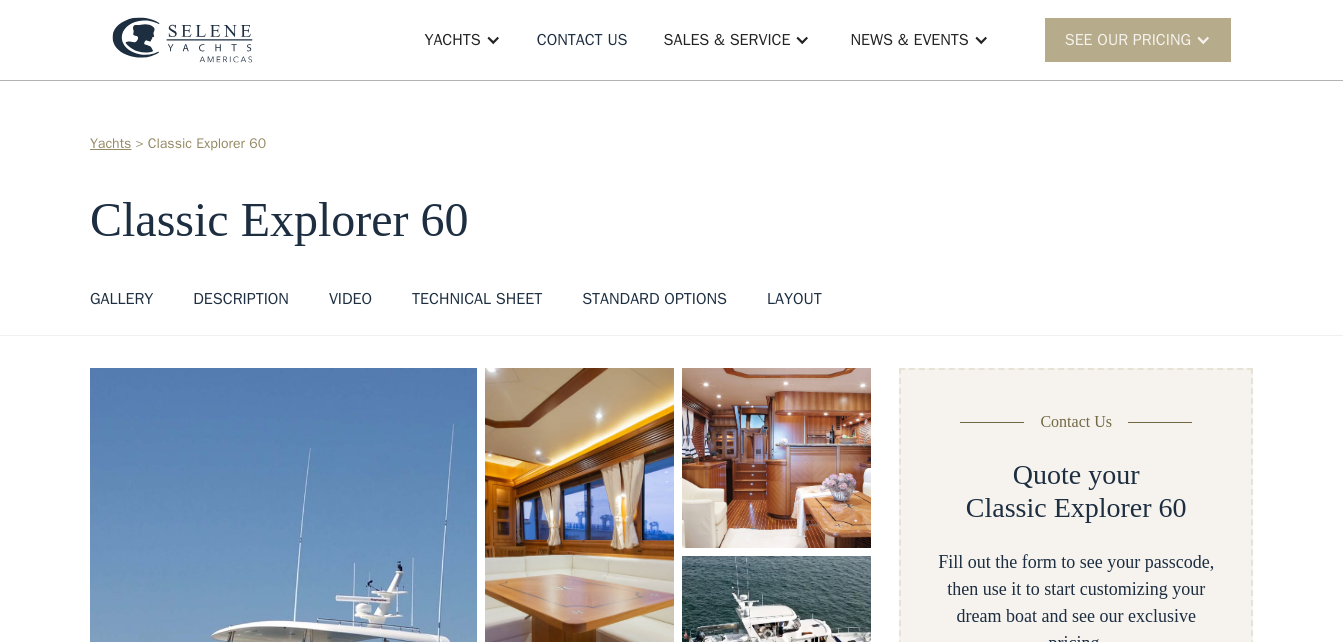 scroll, scrollTop: 0, scrollLeft: 0, axis: both 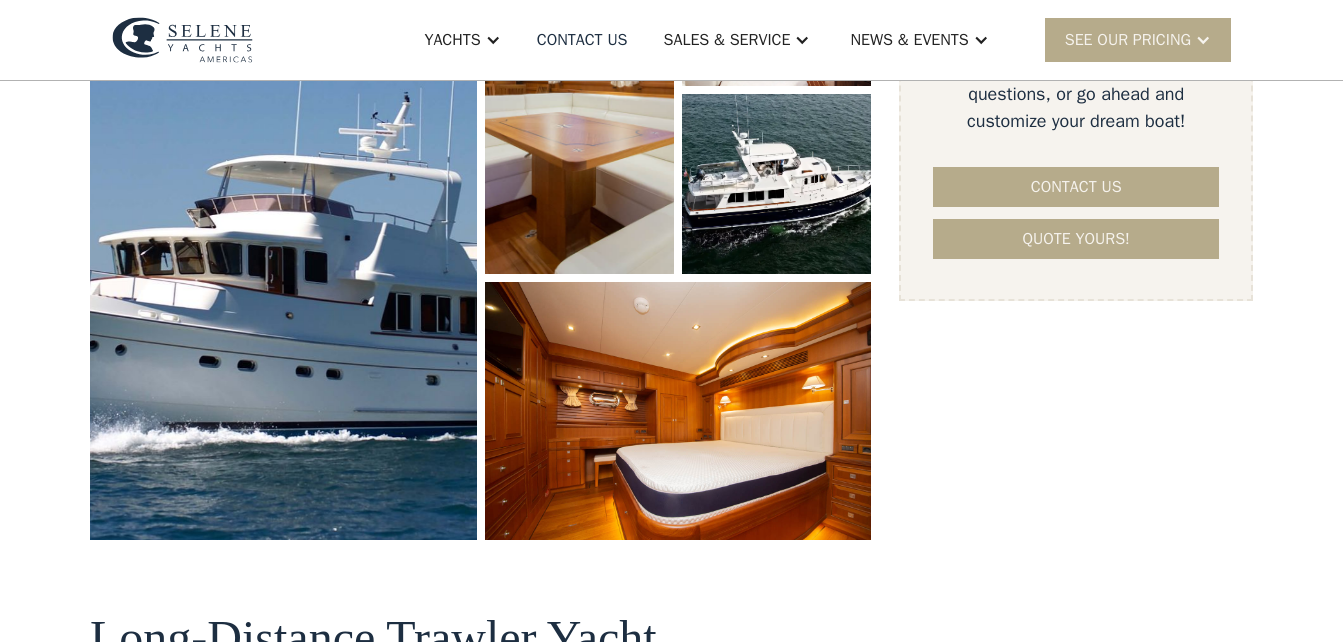click at bounding box center [283, 223] 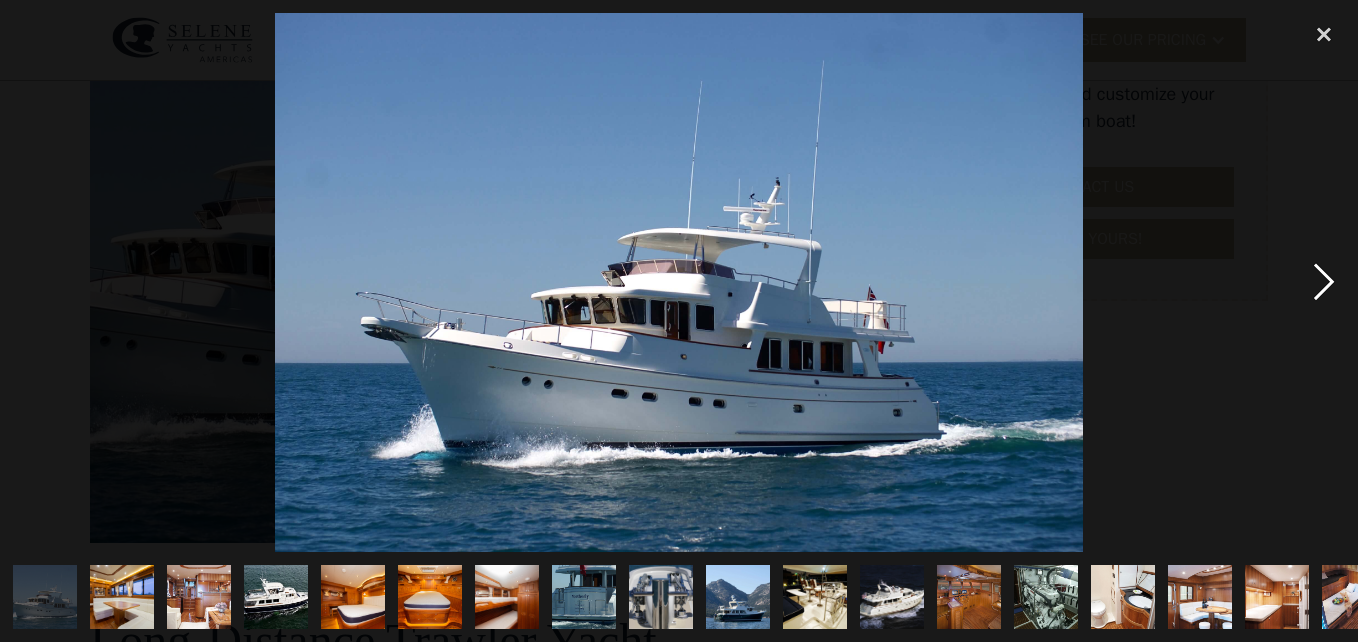 click at bounding box center (1324, 282) 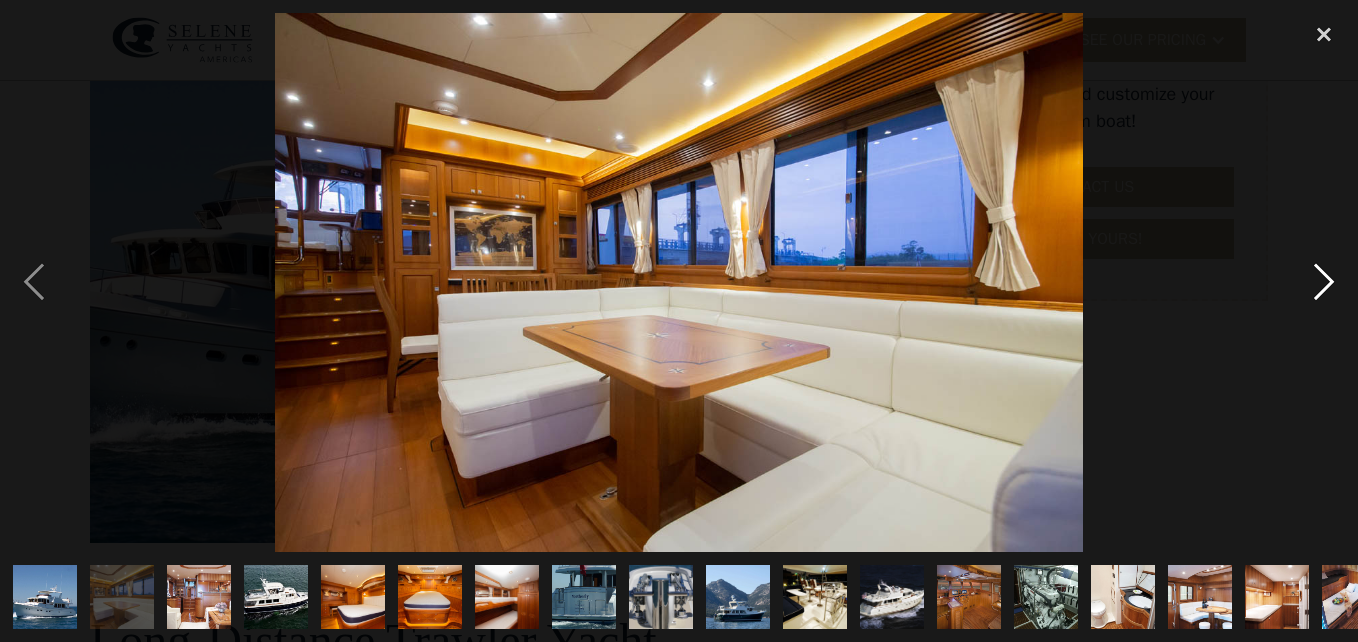 click at bounding box center [1324, 282] 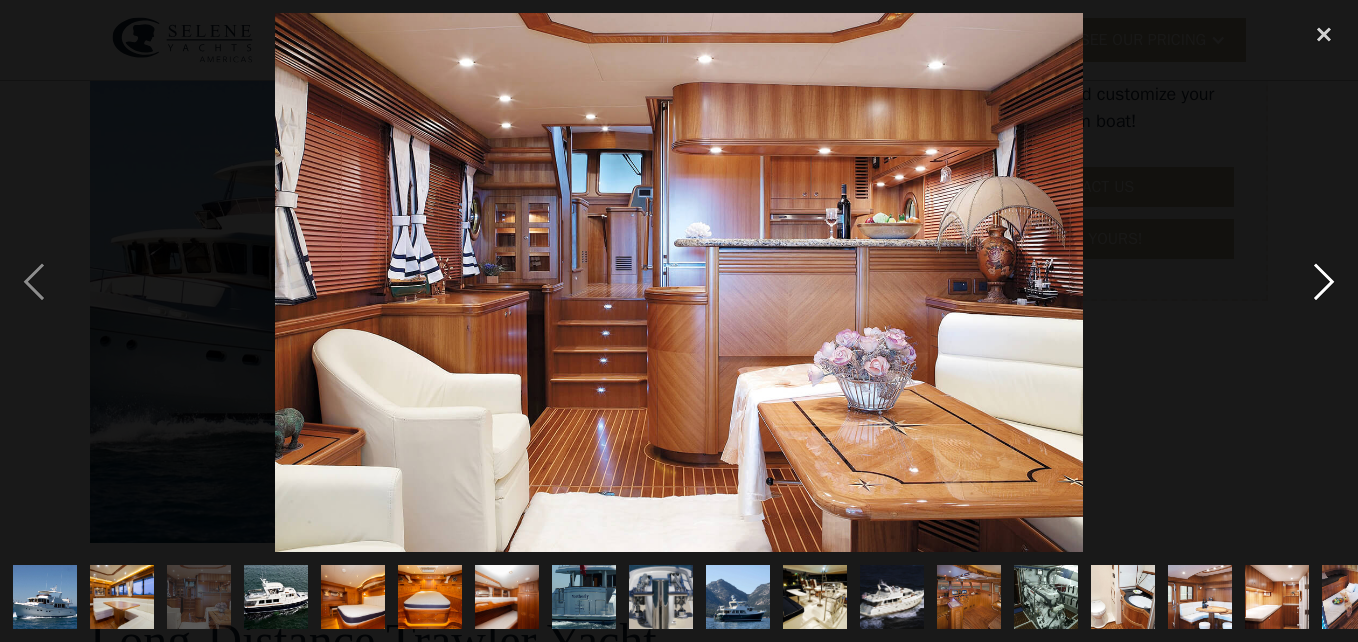 click at bounding box center [1324, 282] 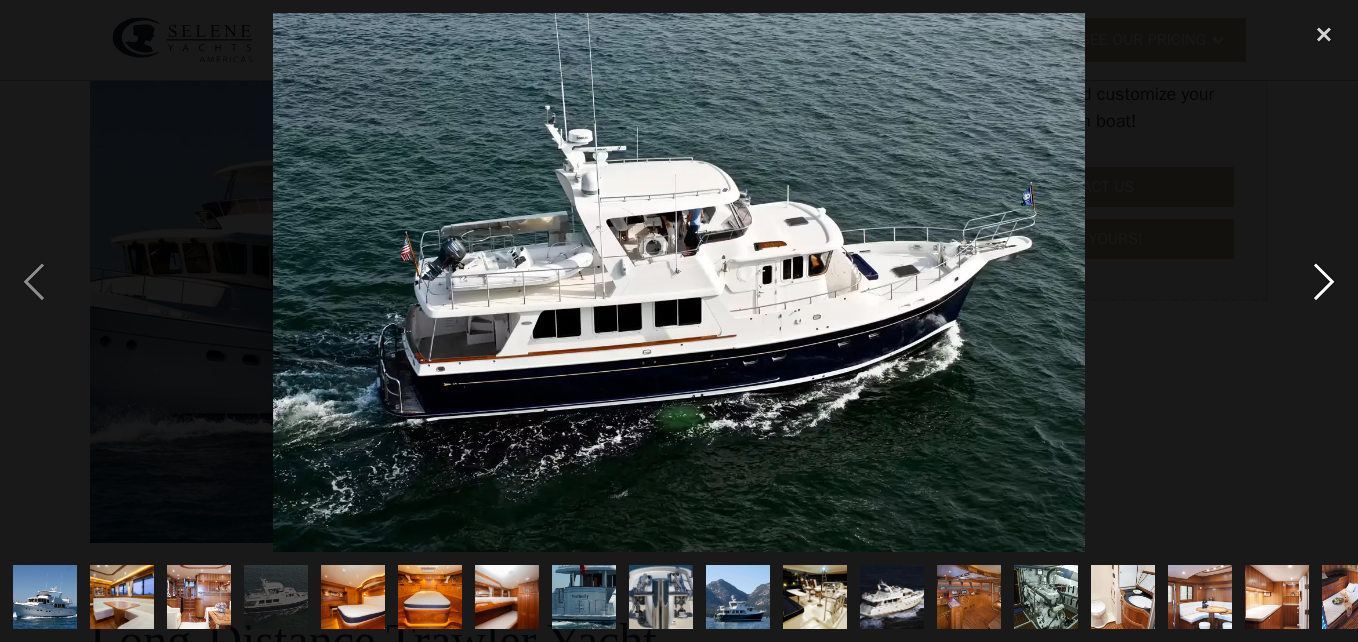 click at bounding box center [1324, 282] 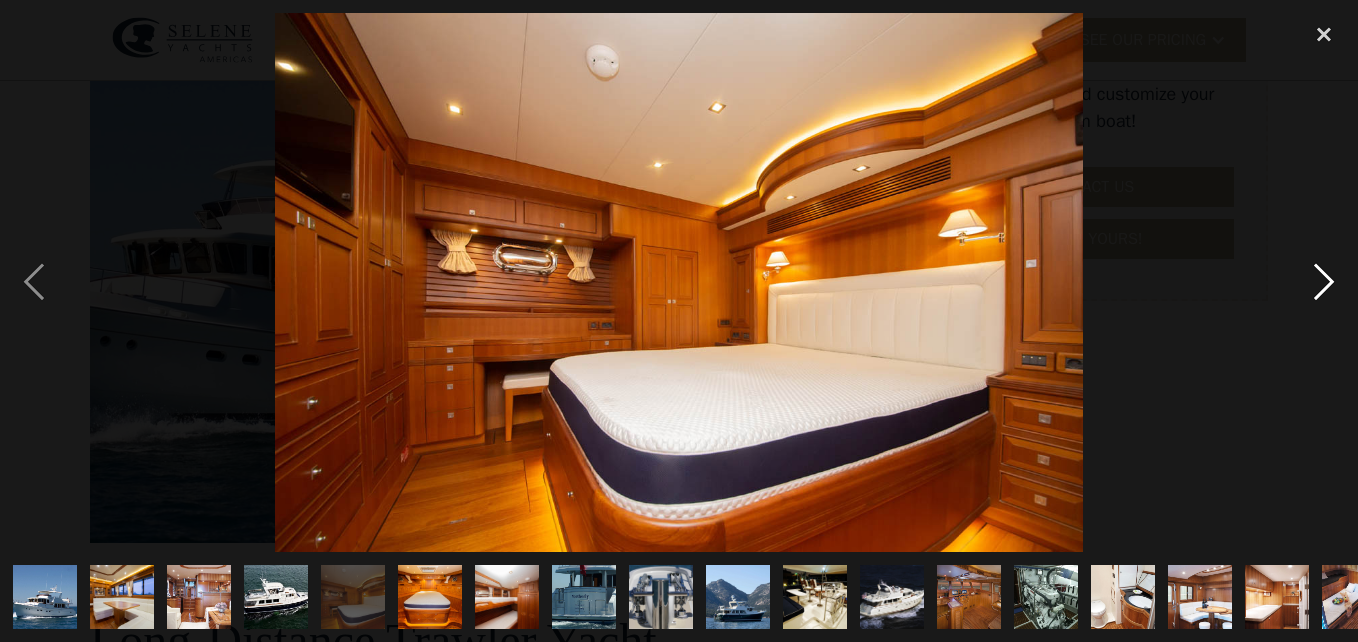 click at bounding box center [1324, 282] 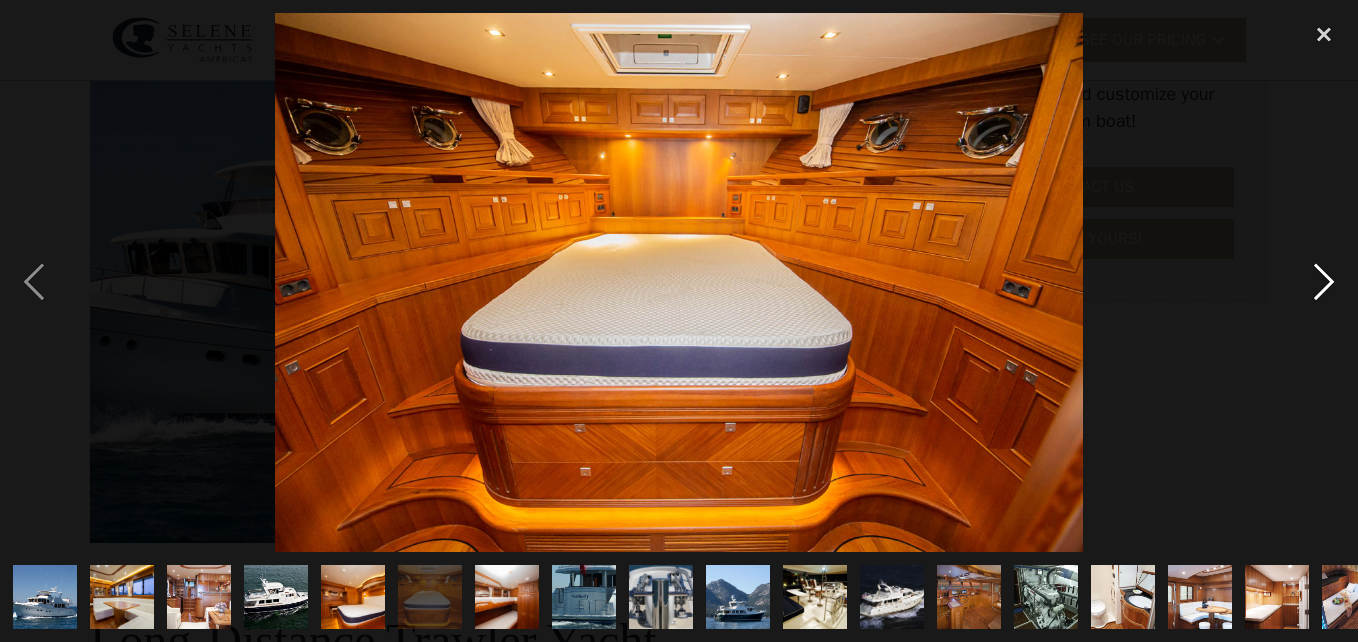 click at bounding box center (1324, 282) 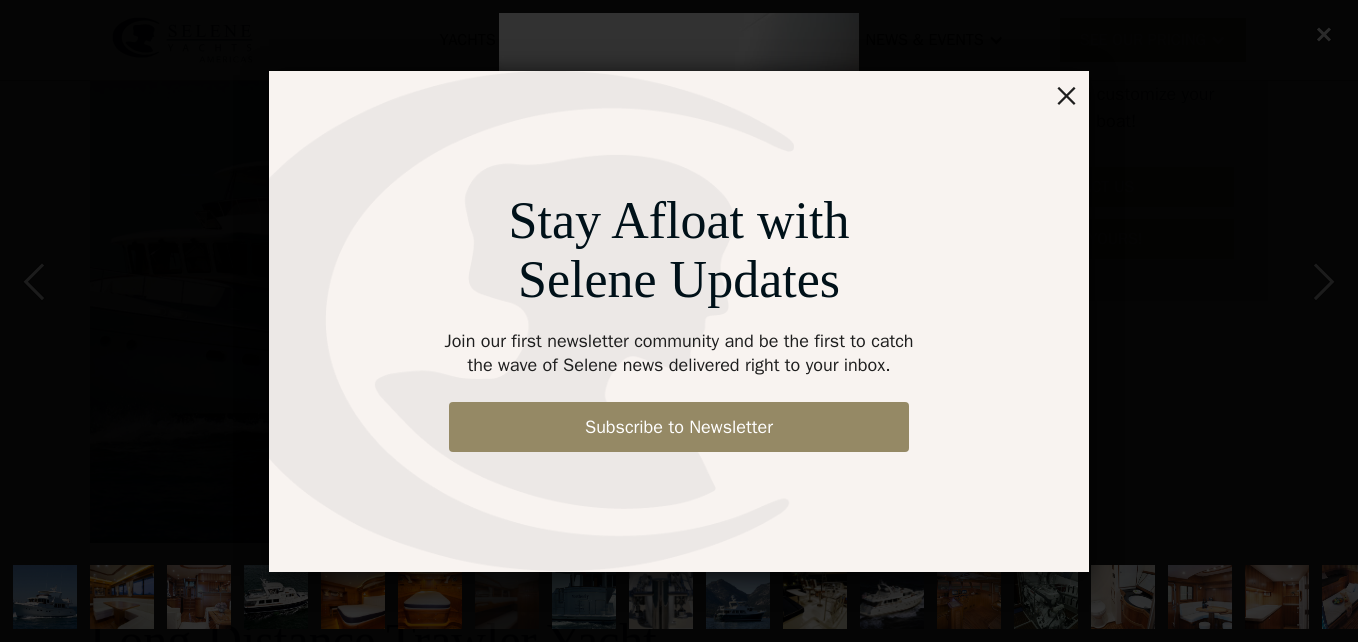 click on "×" at bounding box center (1066, 94) 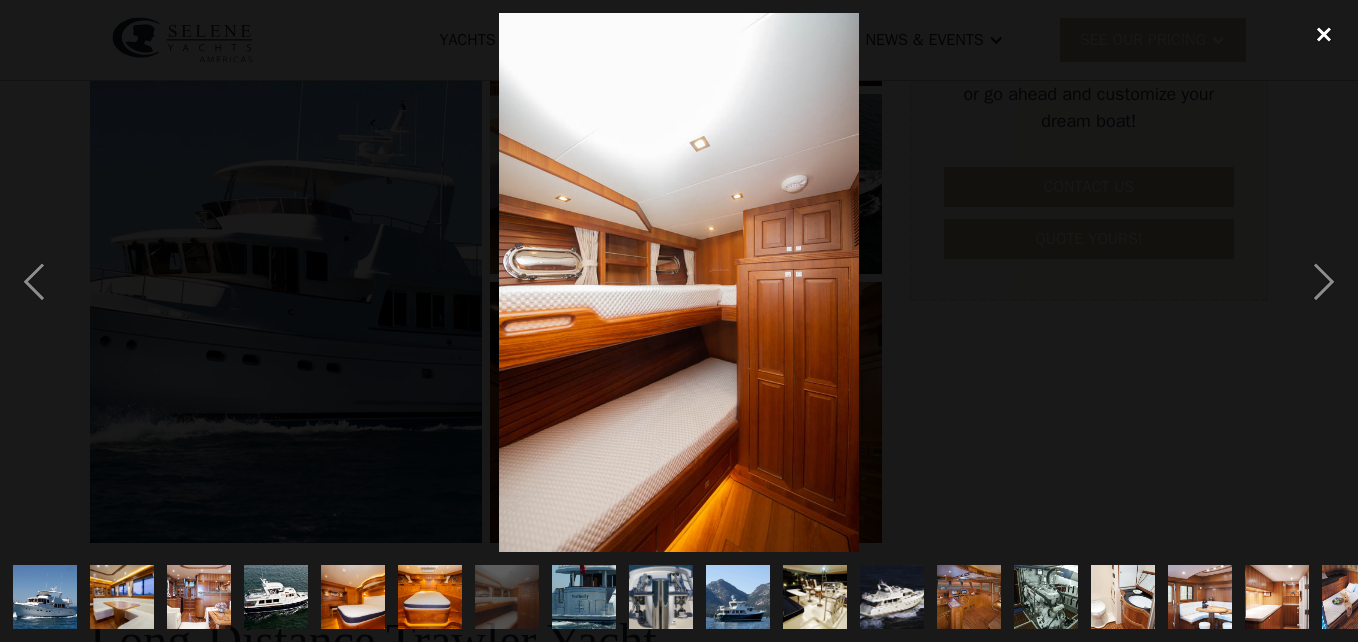 click at bounding box center (1324, 35) 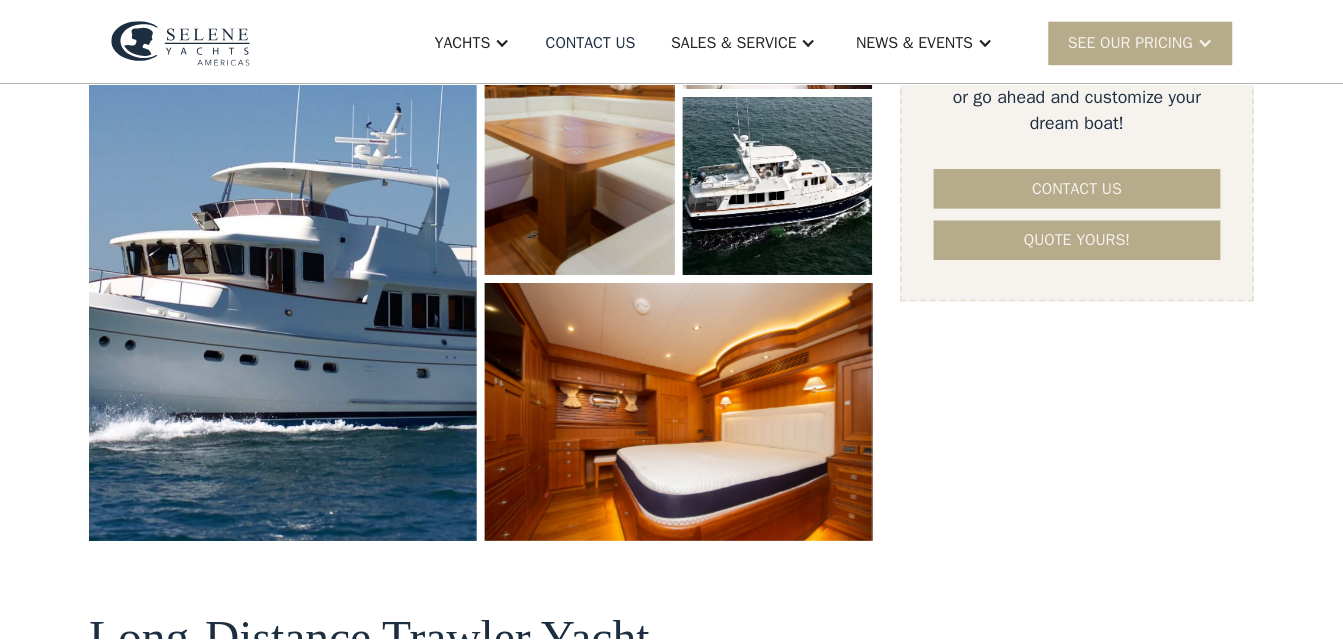 scroll, scrollTop: 369, scrollLeft: 0, axis: vertical 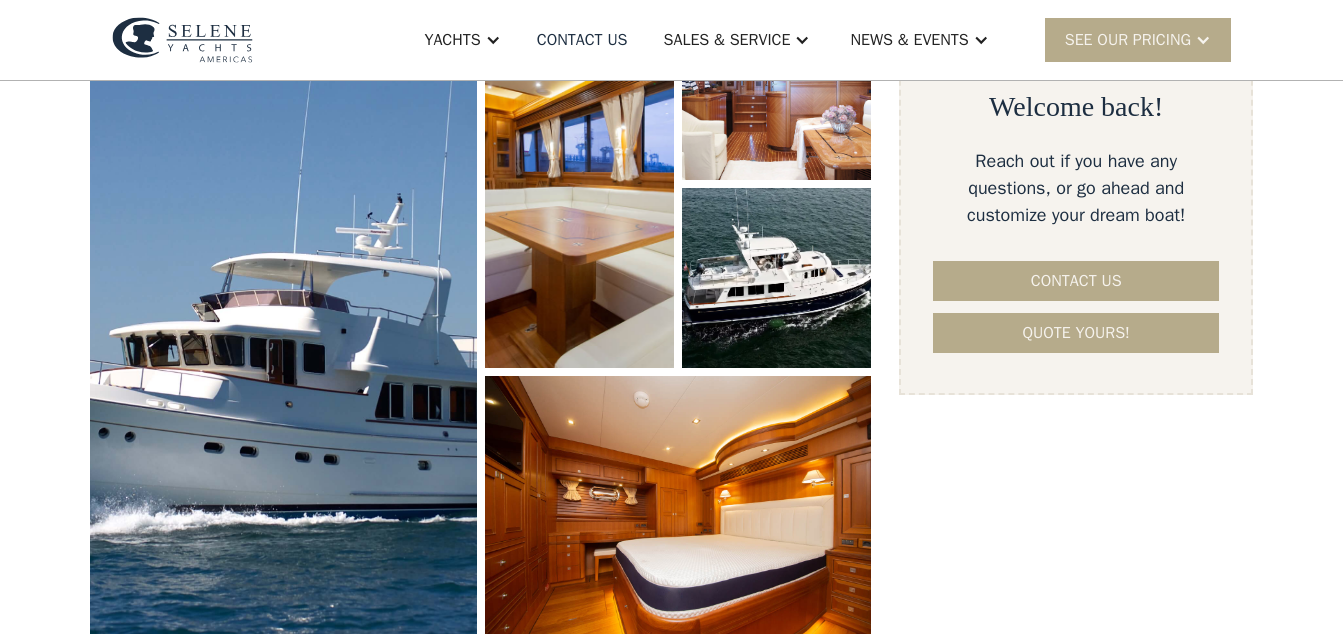 click on "Yachts Ocean Explorer 78 Ocean Explorer 72 Ocean Explorer 60 Classic Explorer 72 Classic Explorer 60 Classic Explorer 54 Classic Explorer 49 News Contact US Sales & Service Sales Service Parts Selene Yachts Store News & EVENTS News Events Articles SEE Our Pricing Get a PASSCODE Already have a passcode Yachts Ocean Explorer 78 Ocean Explorer 72 Ocean Explorer 60 Classic Explorer 72 Classic Explorer 60 Classic Explorer 54 Classic Explorer 49 Classic Explorer 45 News Contact Us Sales & Service Sales Service Selene Yachts Store Parts News & EVENTS News Events Articles SEE Our Pricing Get access Already have a passcode SEE Our Pricing Get access Already have a password Yachts Ocean Explorer 78 Ocean Explorer 72 Ocean Explorer 60 Classic Explorer 72 Classic Explorer 60 Classic Explorer 54 Classic Explorer 49 Classic Explorer 45 News Contact Us Sales & Service Sales Service Selene Yachts Store Parts News & EVENTS News Events Articles SEE Our Pricing Get access Already have a passcode SEE Our Pricing Get access" at bounding box center (671, 40) 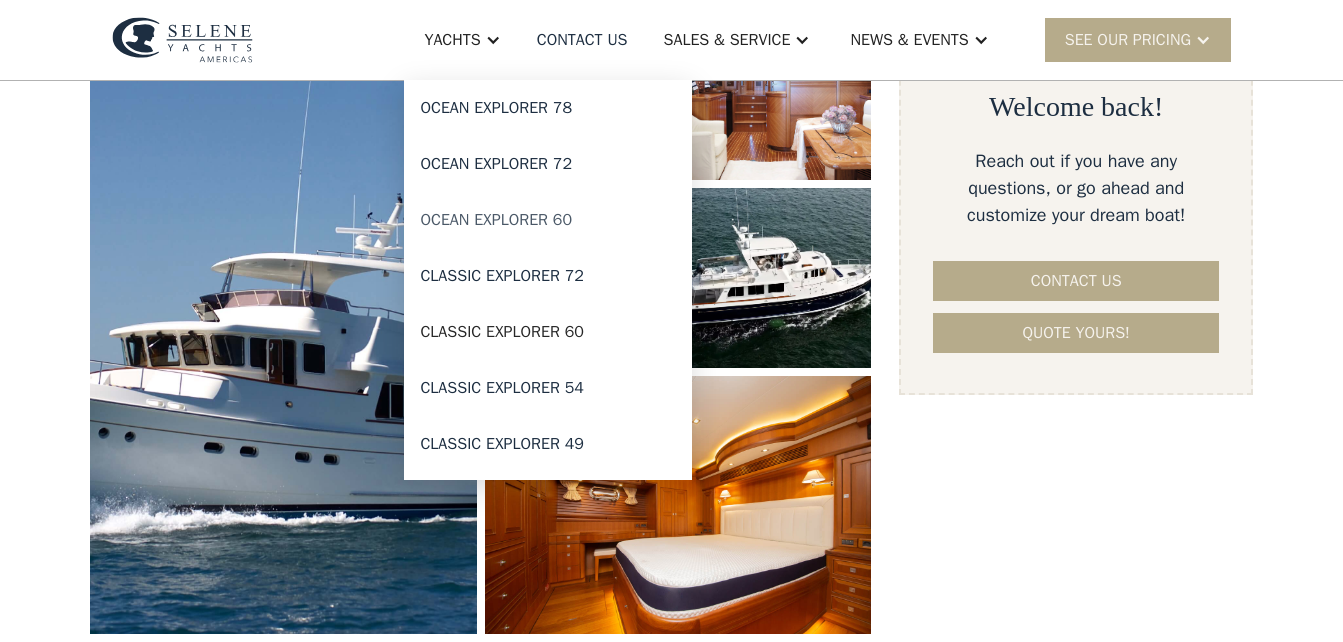 click on "Ocean Explorer 60" at bounding box center (548, 220) 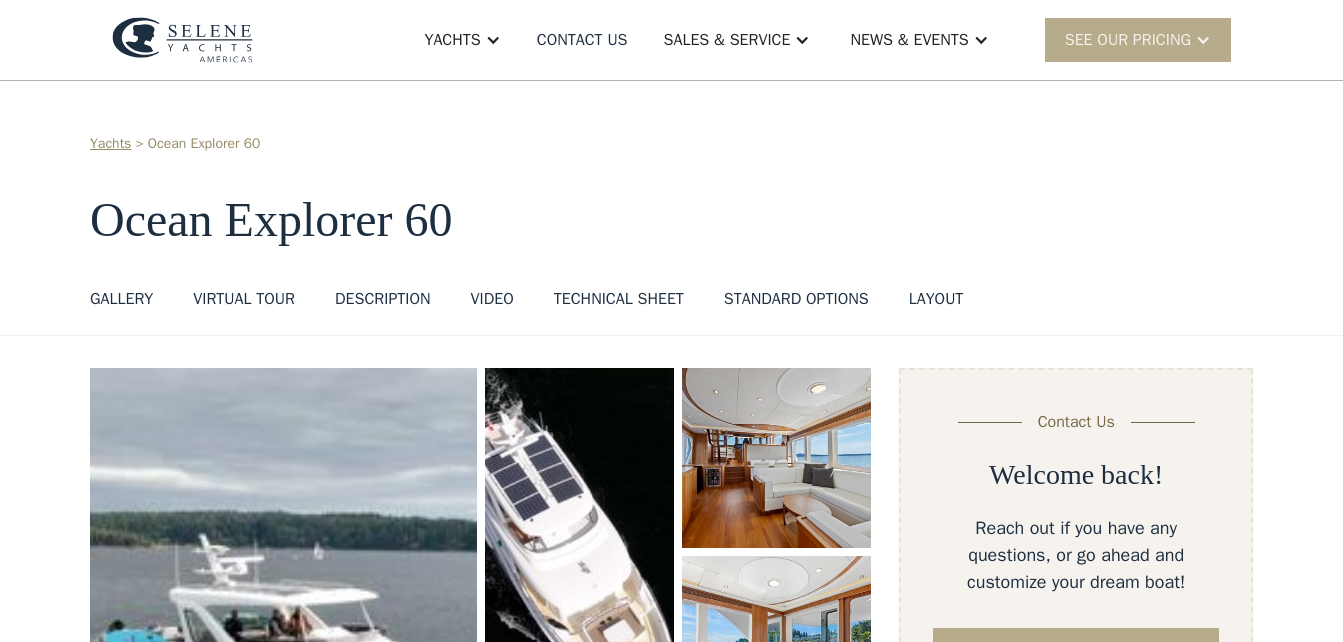 scroll, scrollTop: 0, scrollLeft: 0, axis: both 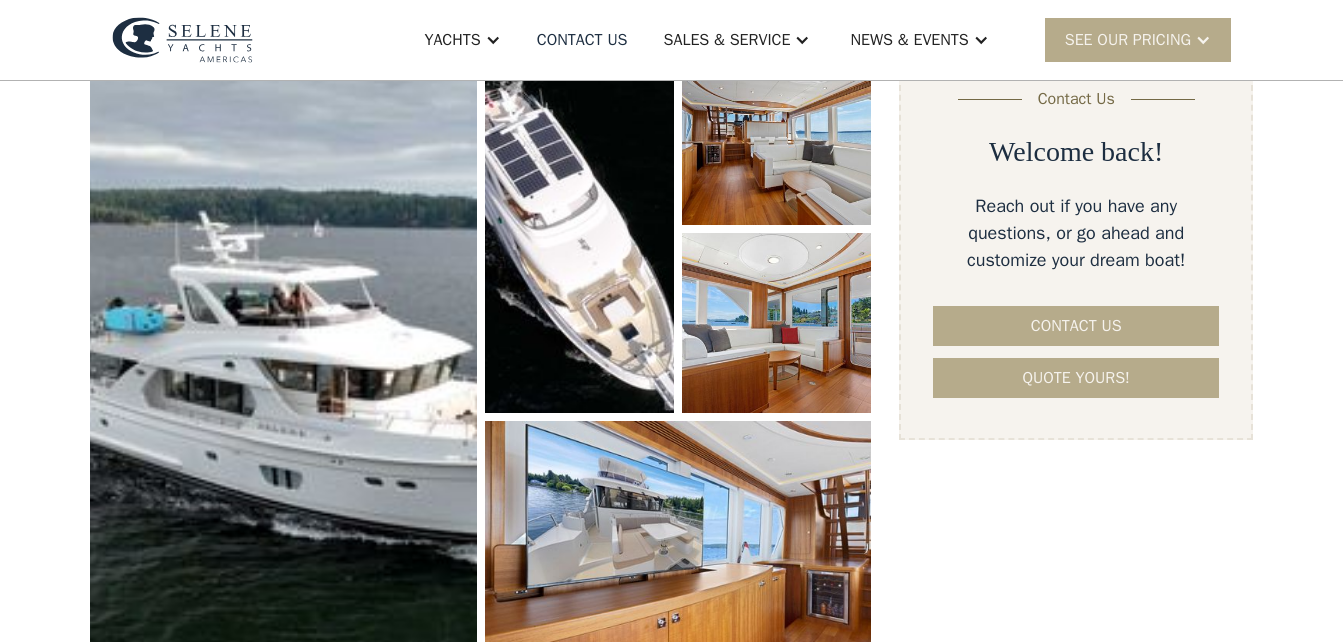 click at bounding box center [283, 362] 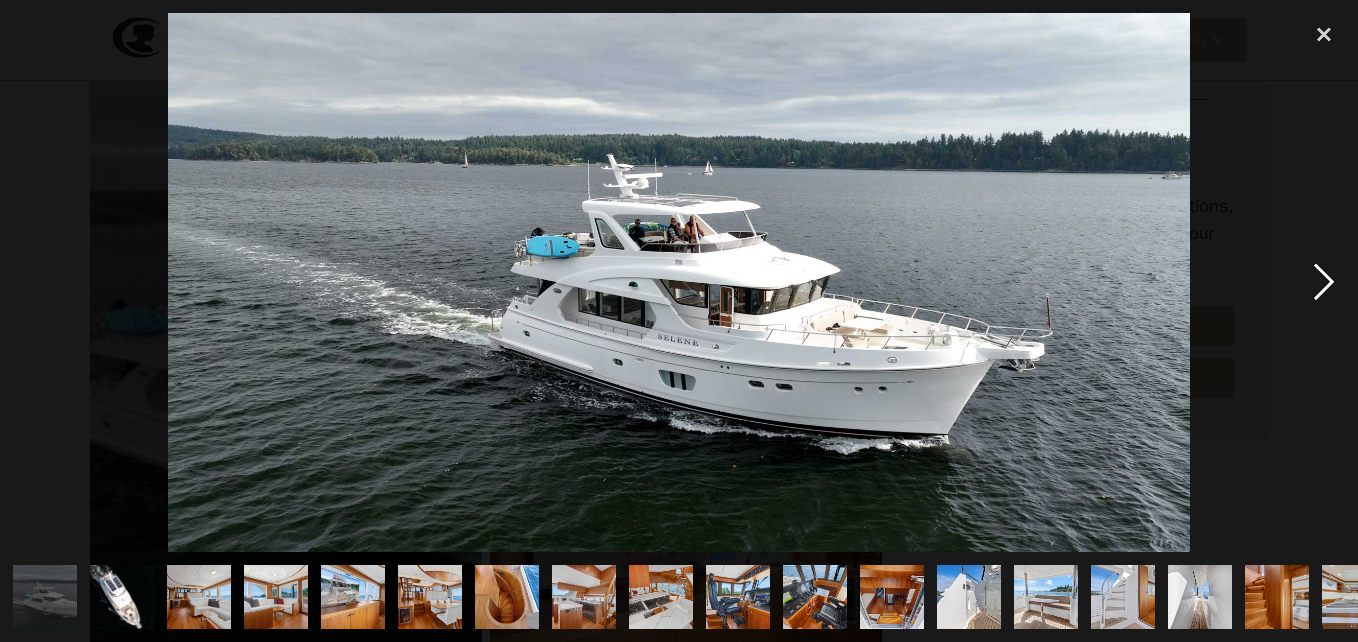 click at bounding box center [1324, 282] 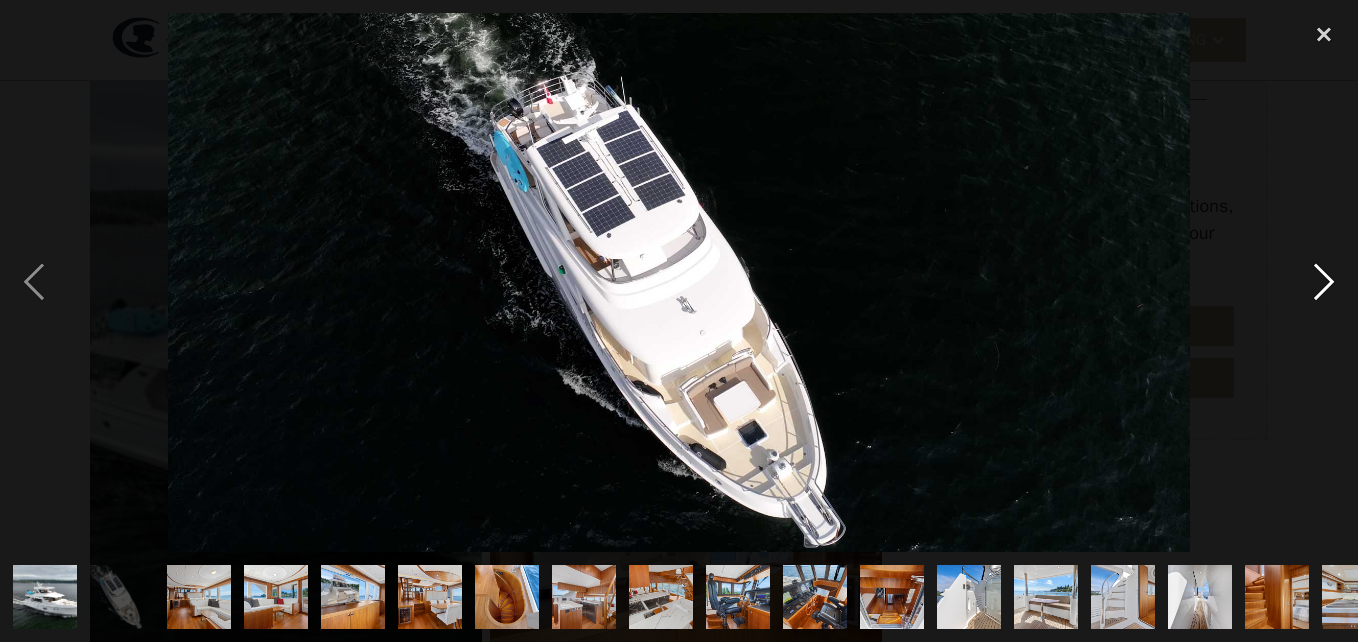 click at bounding box center (1324, 282) 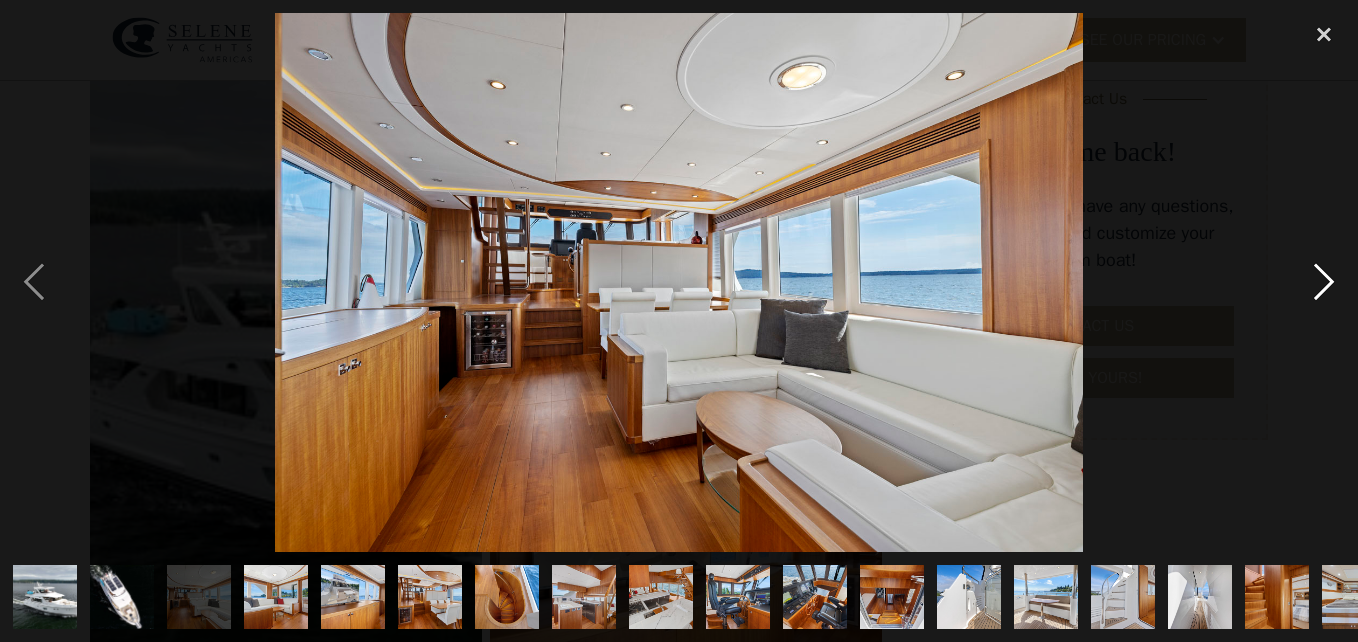 click at bounding box center [1324, 282] 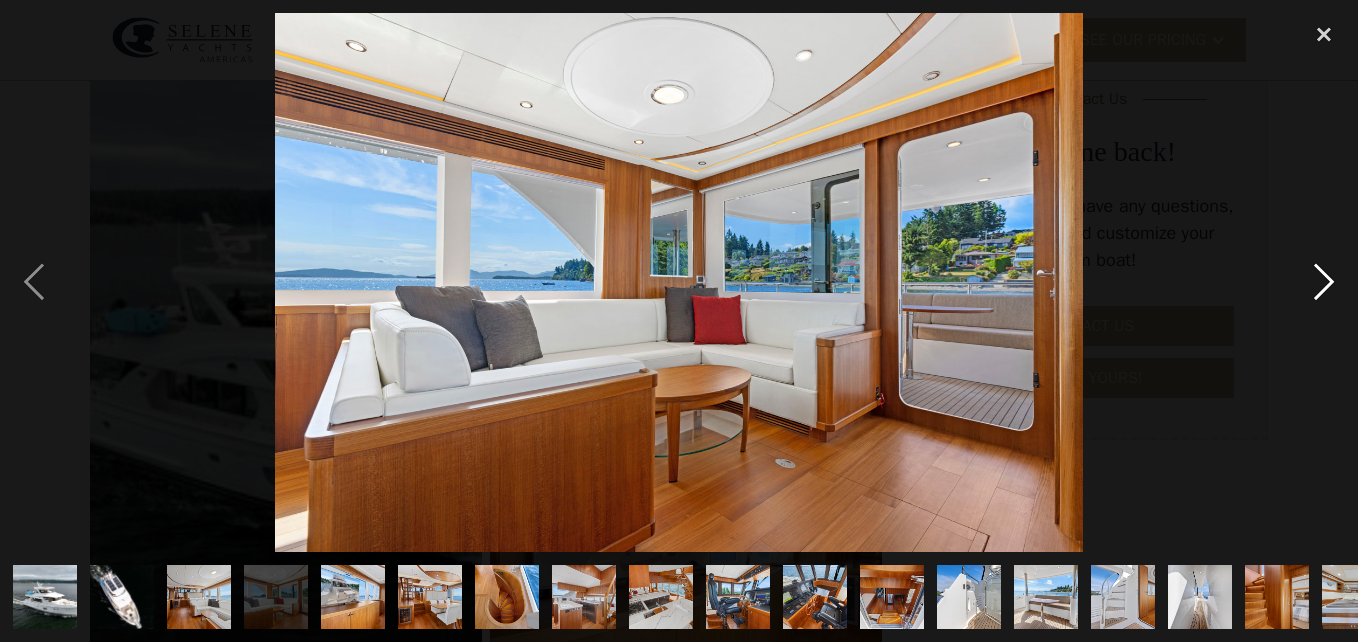 click at bounding box center (1324, 282) 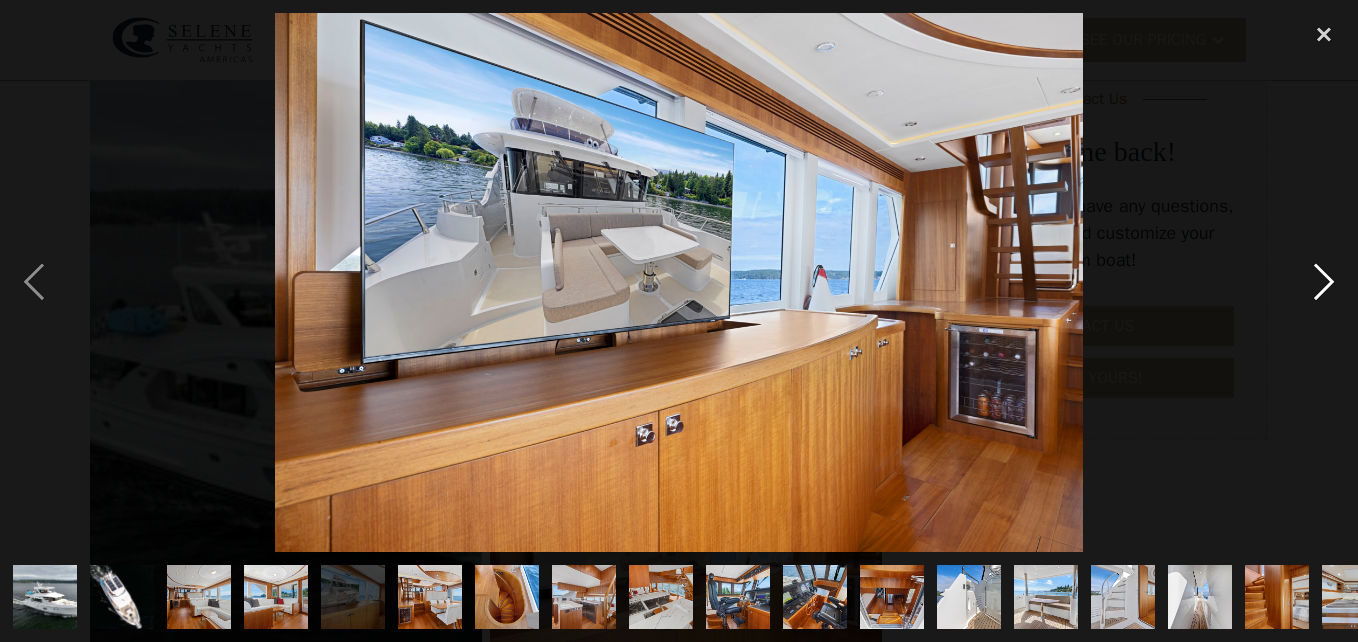click at bounding box center (1324, 282) 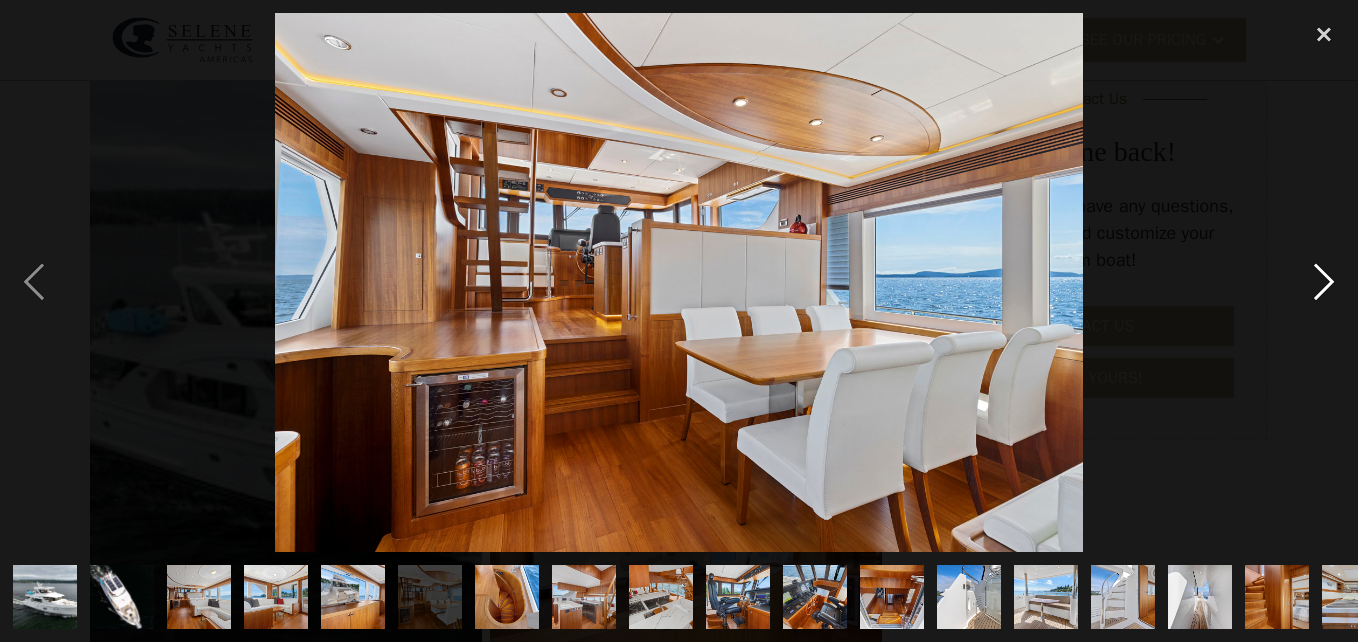 click at bounding box center (1324, 282) 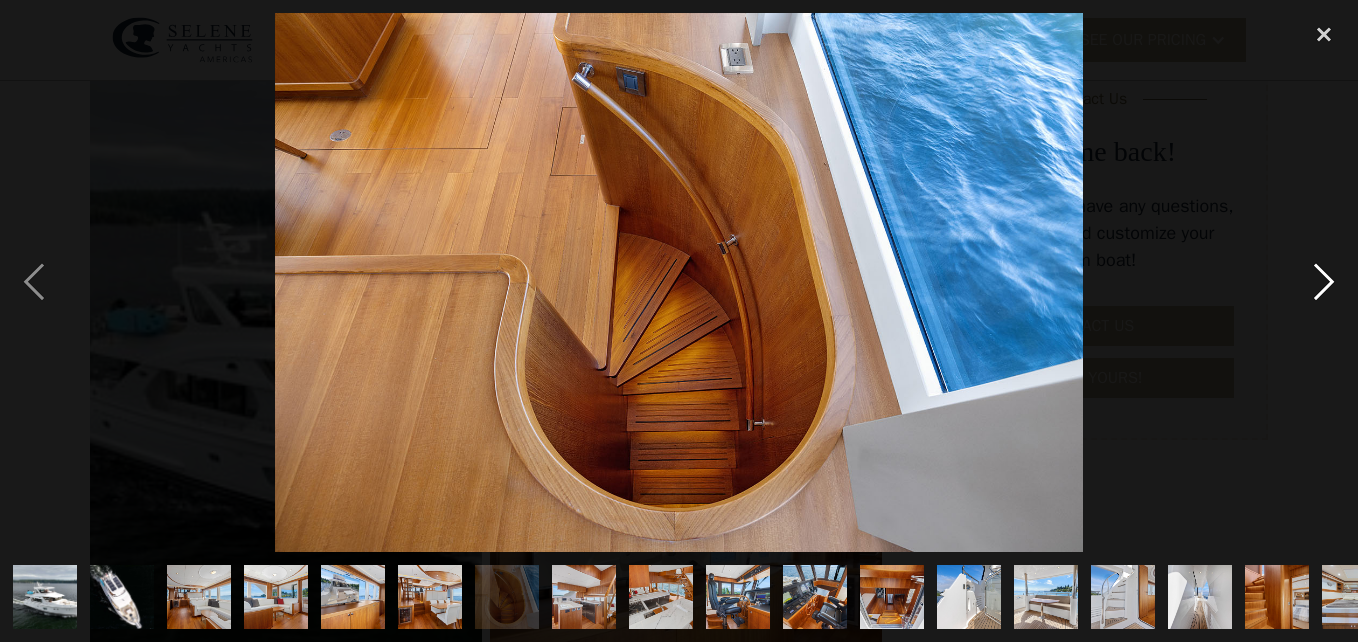 click at bounding box center (1324, 282) 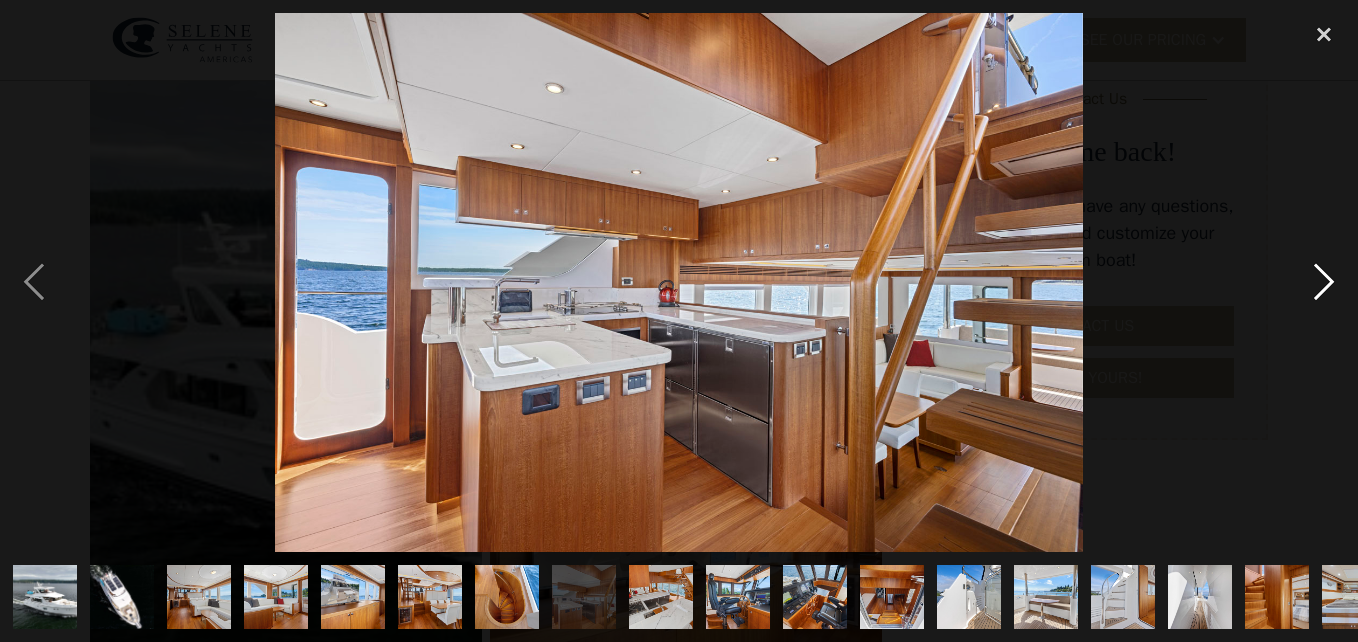 click at bounding box center (1324, 282) 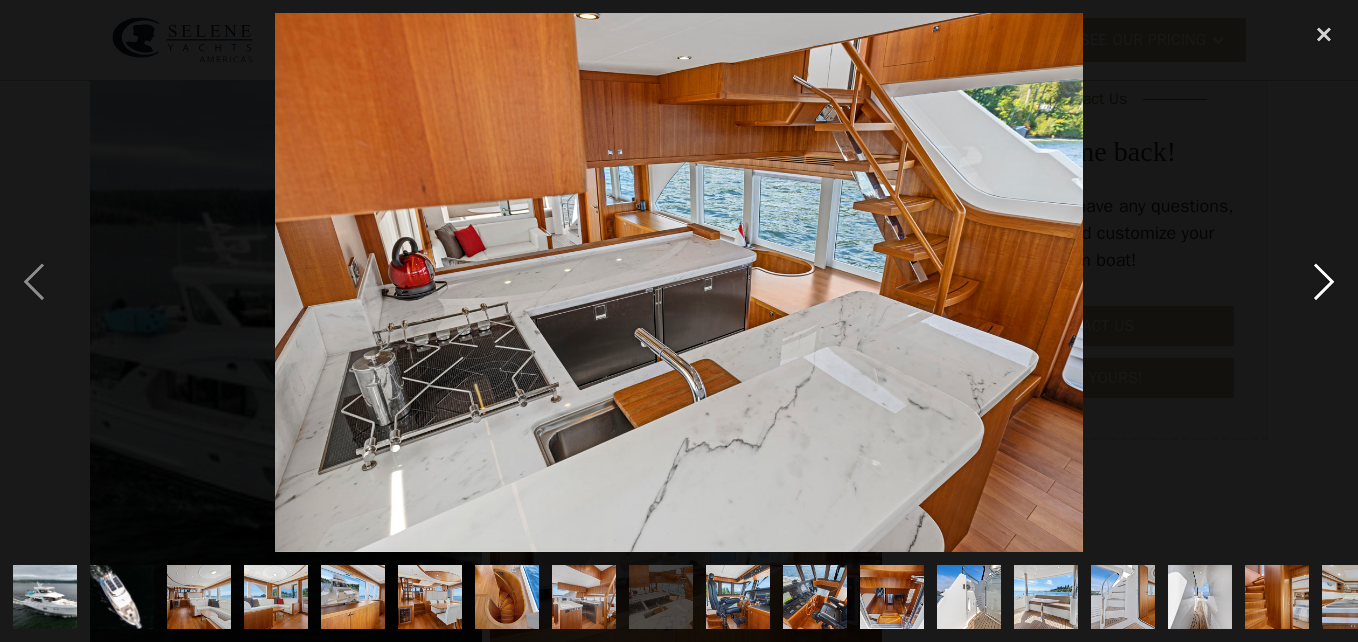 click at bounding box center (1324, 282) 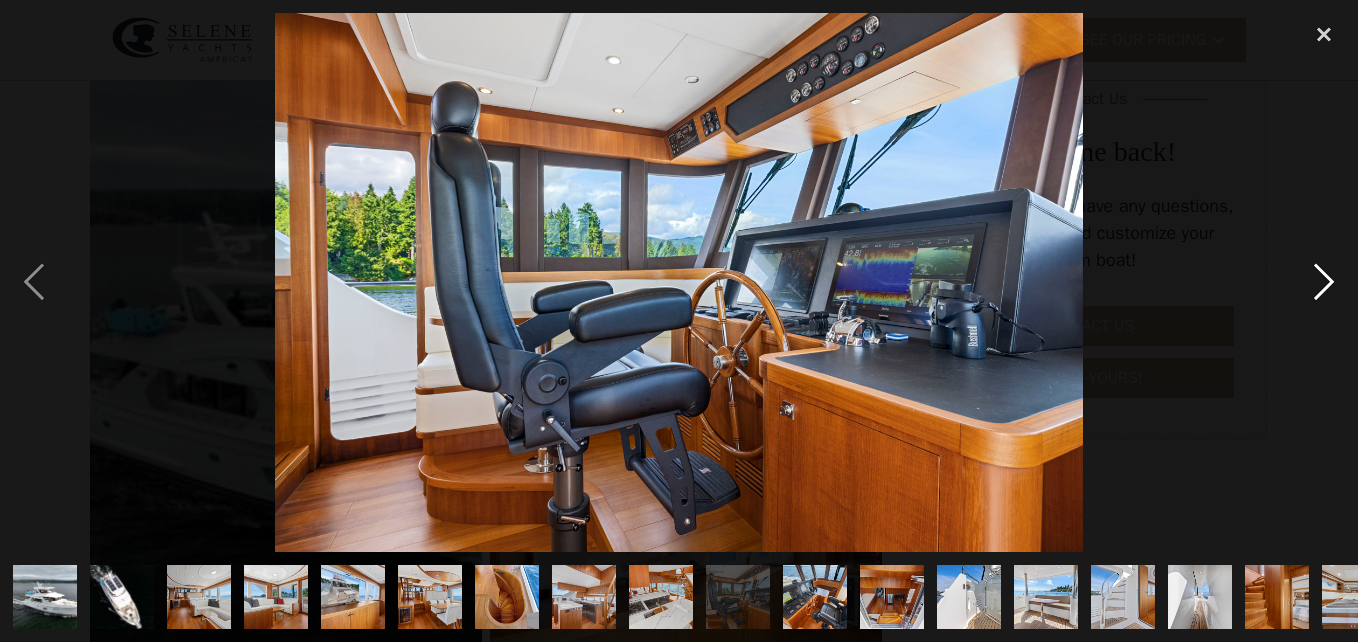click at bounding box center (1324, 282) 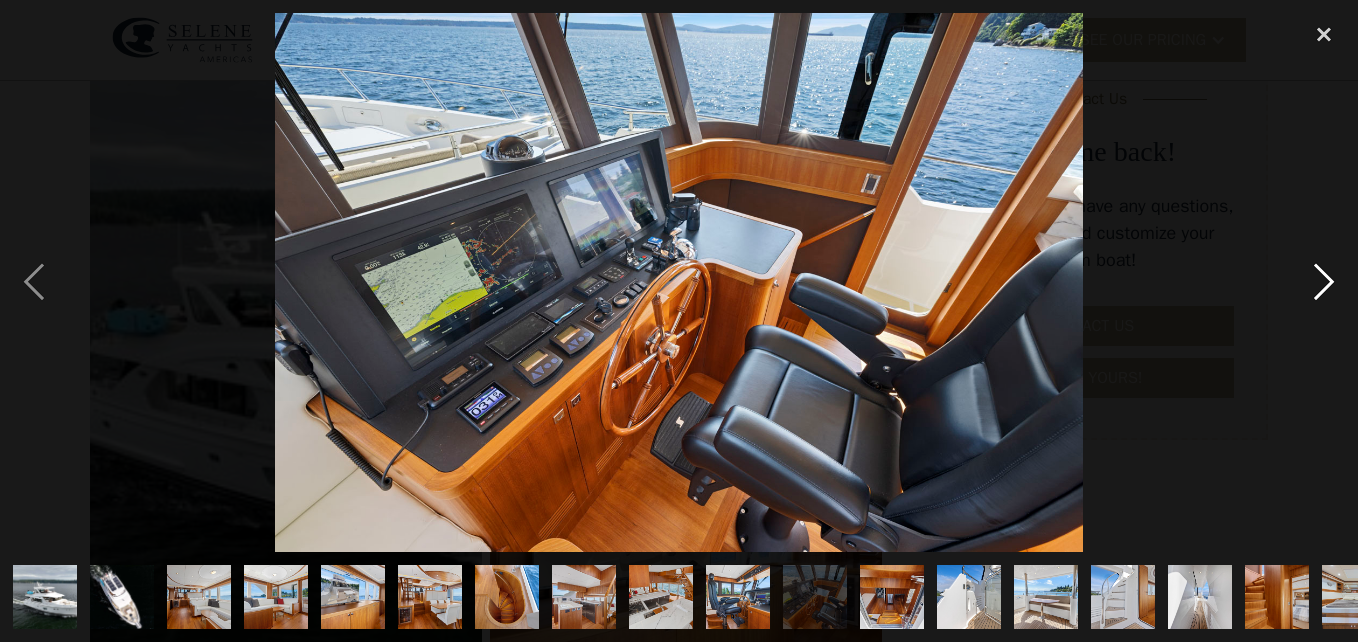 click at bounding box center (1324, 282) 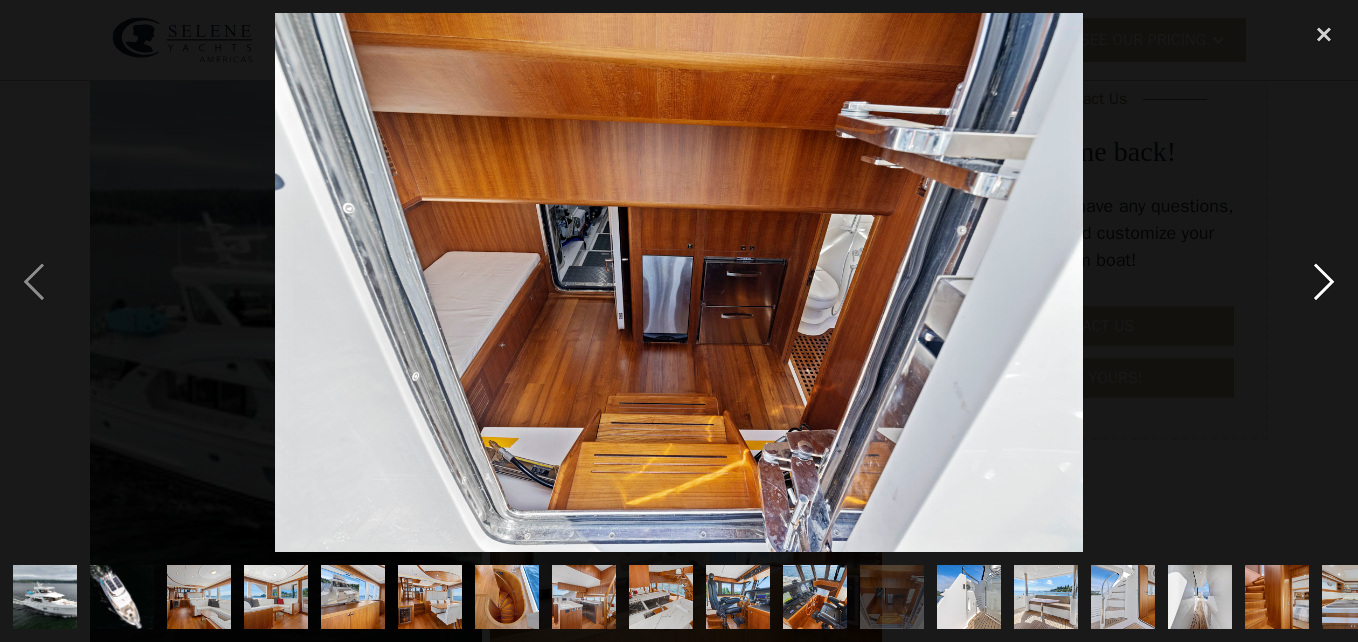 click at bounding box center [1324, 282] 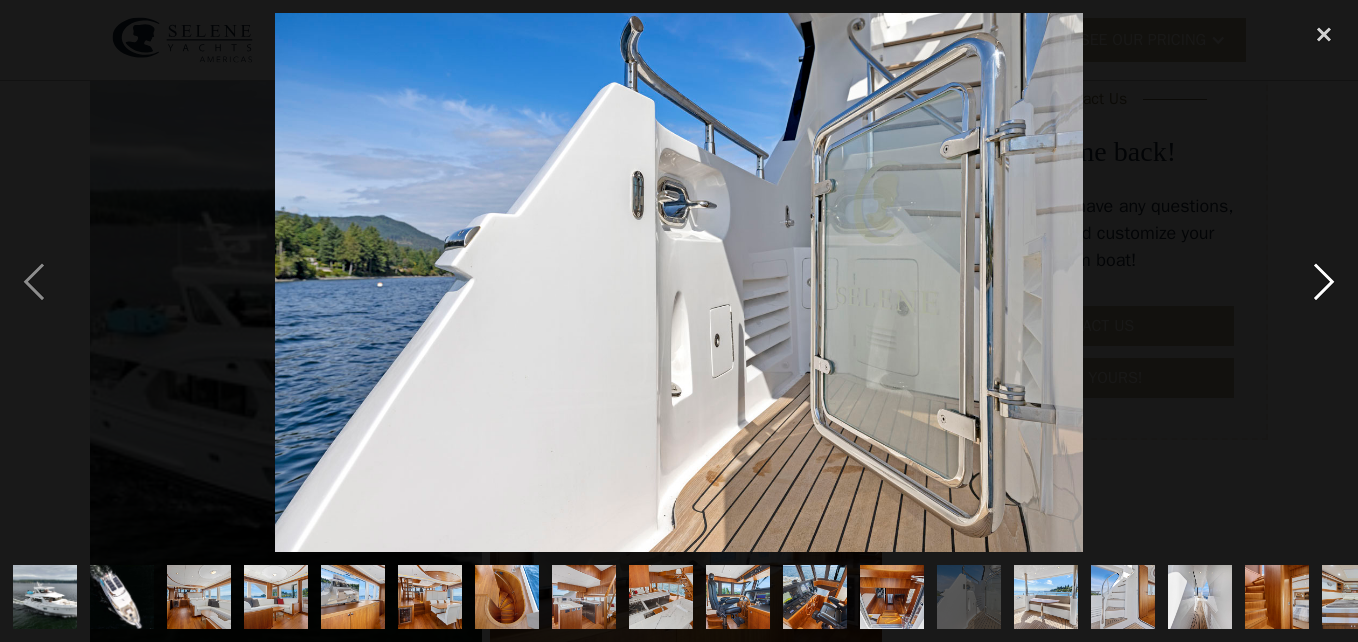 click at bounding box center [1324, 282] 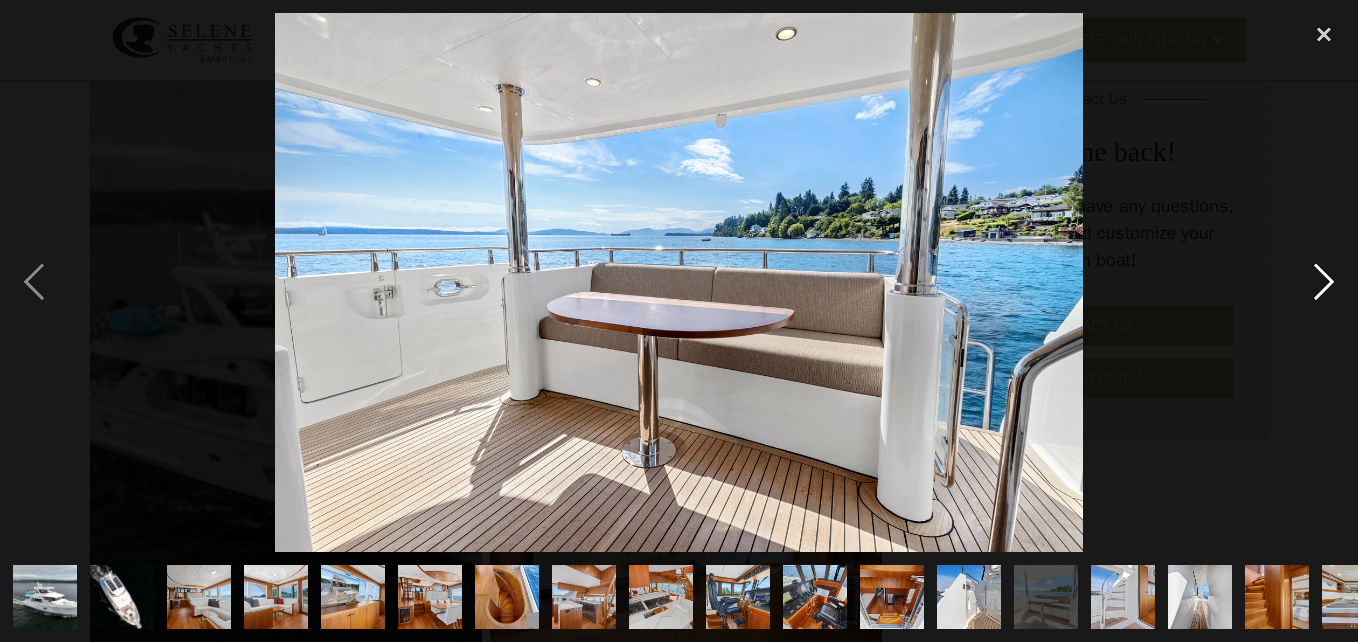 click at bounding box center (1324, 282) 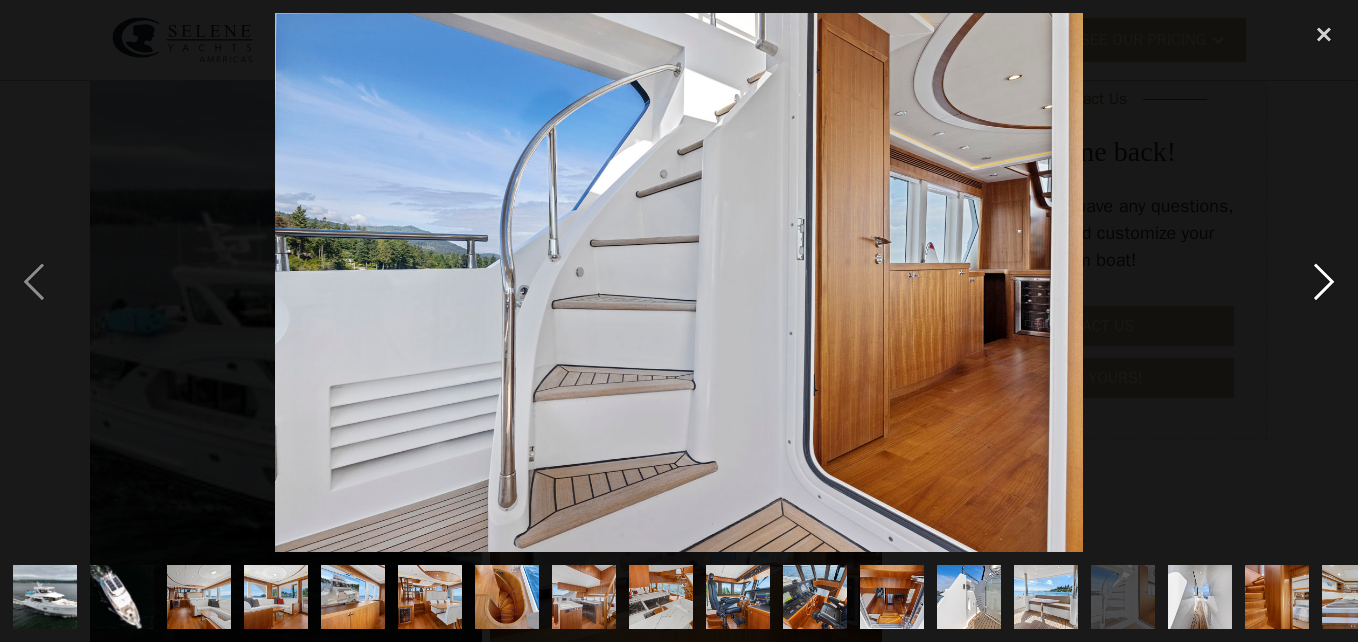 click at bounding box center [1324, 282] 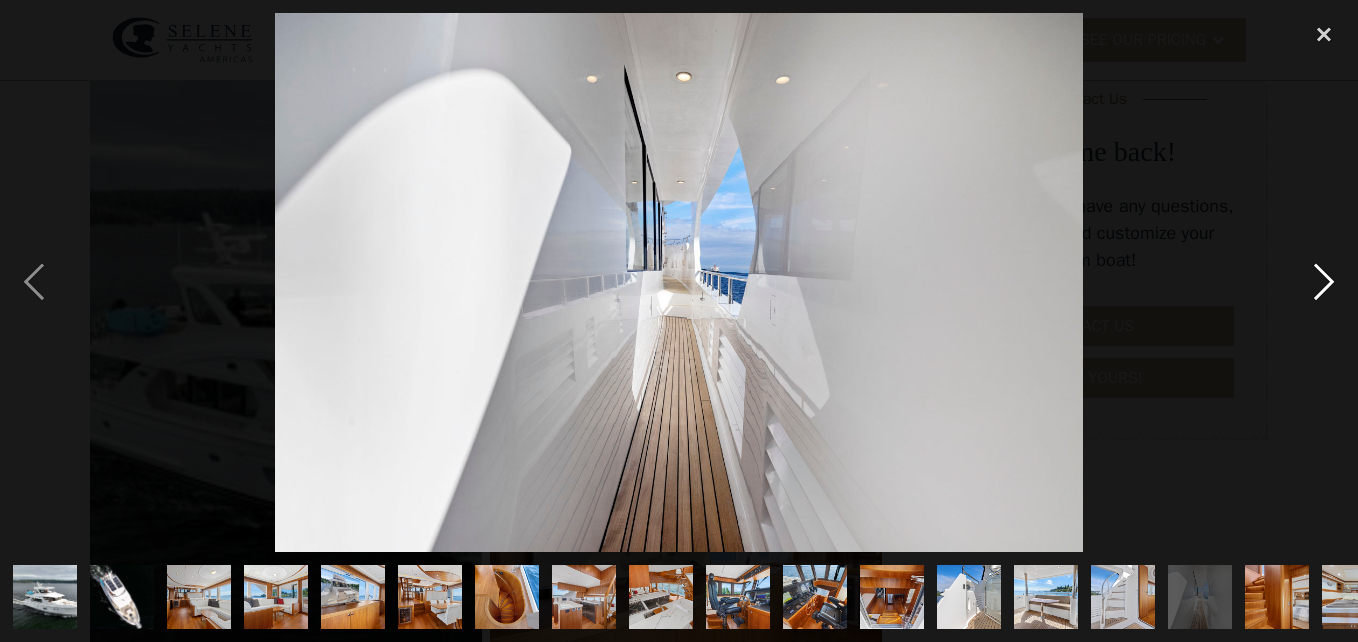 click at bounding box center (1324, 282) 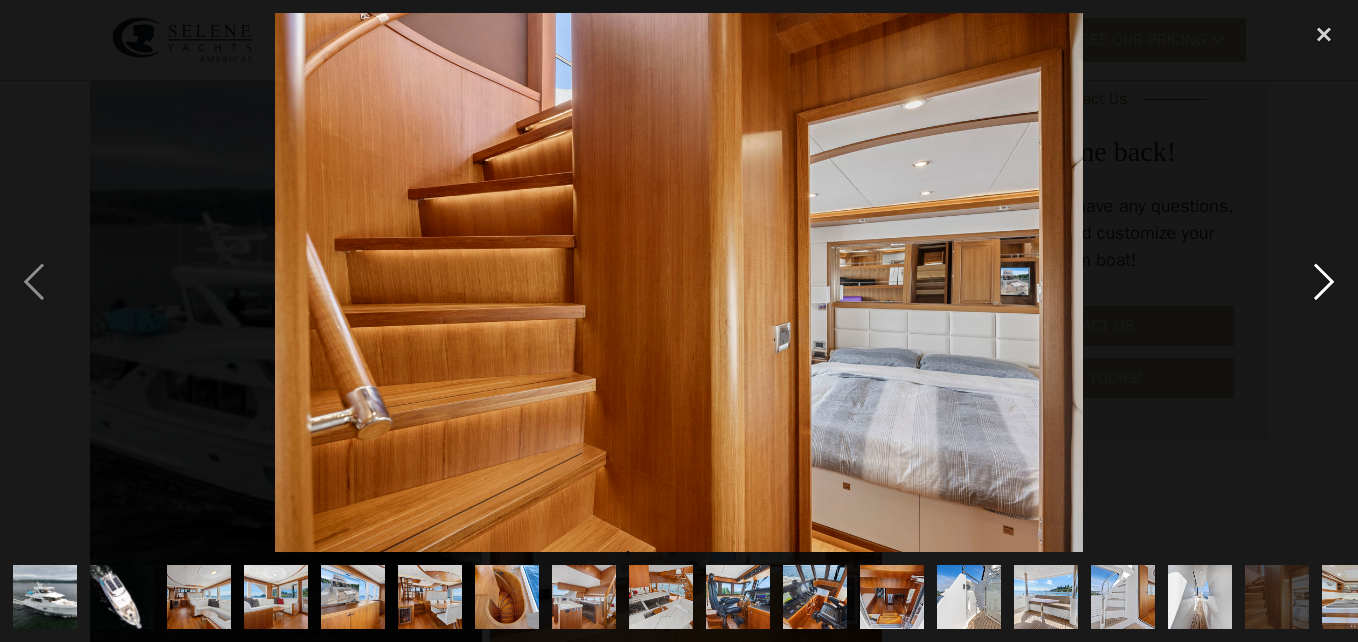 click at bounding box center (1324, 282) 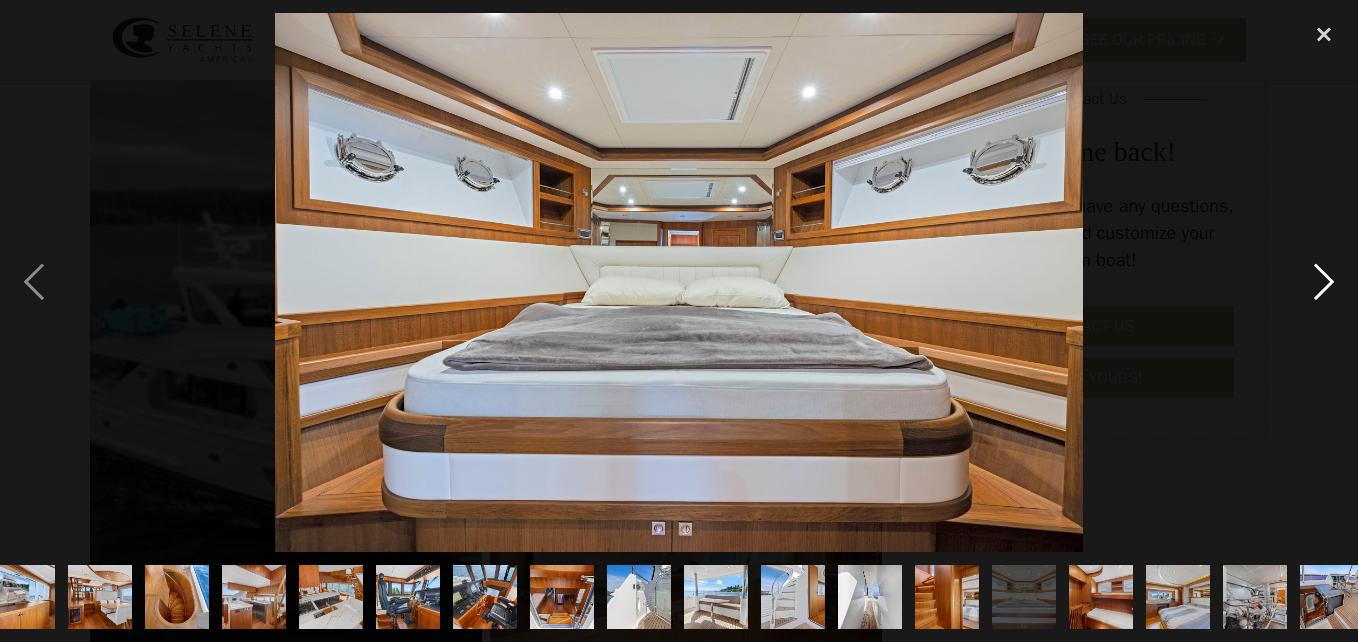 scroll, scrollTop: 0, scrollLeft: 580, axis: horizontal 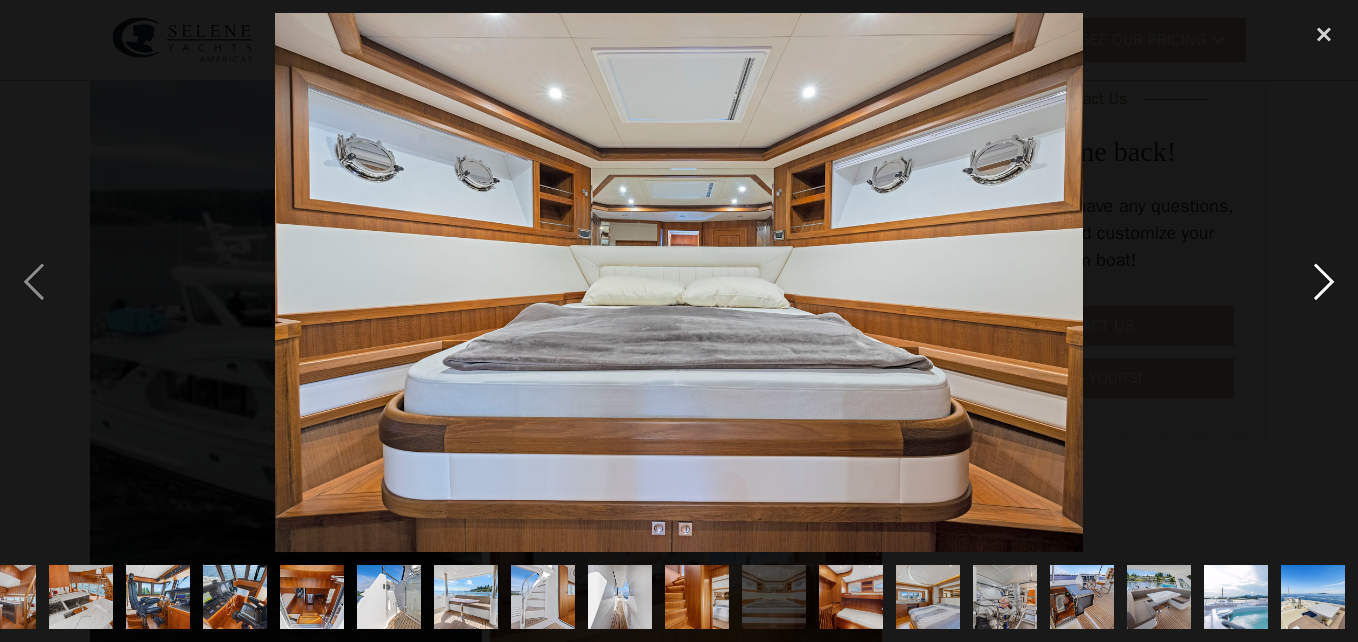 click at bounding box center (1324, 282) 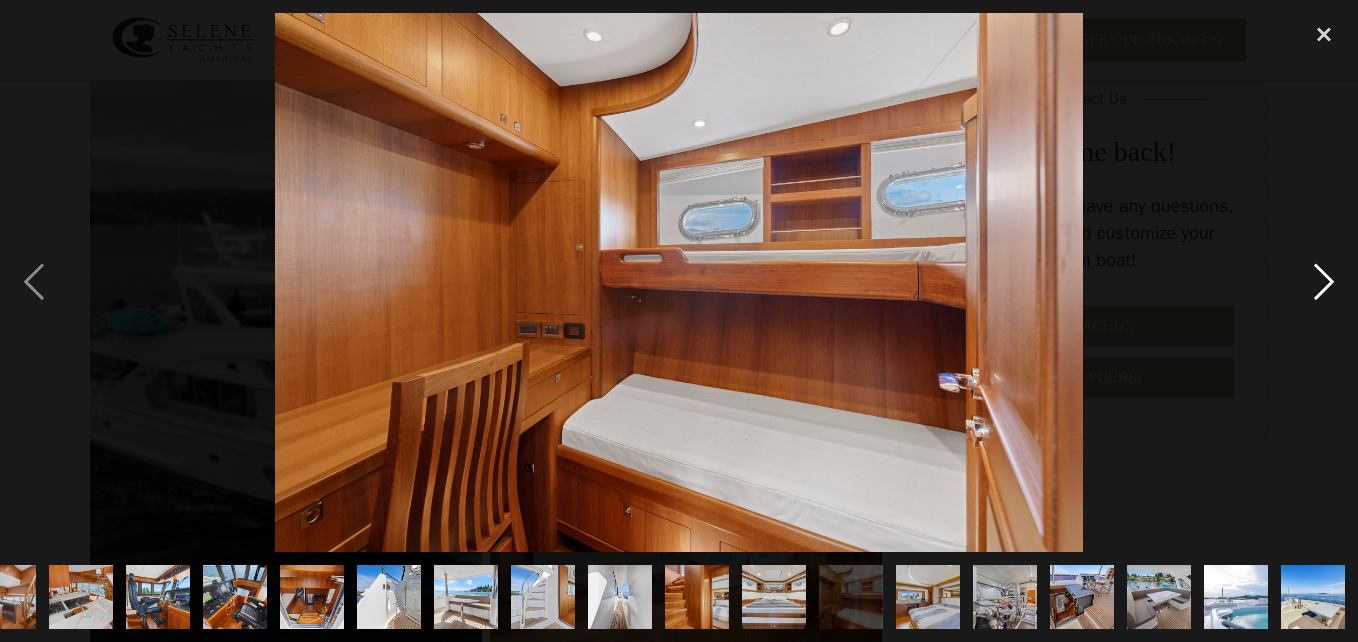 click at bounding box center (1324, 282) 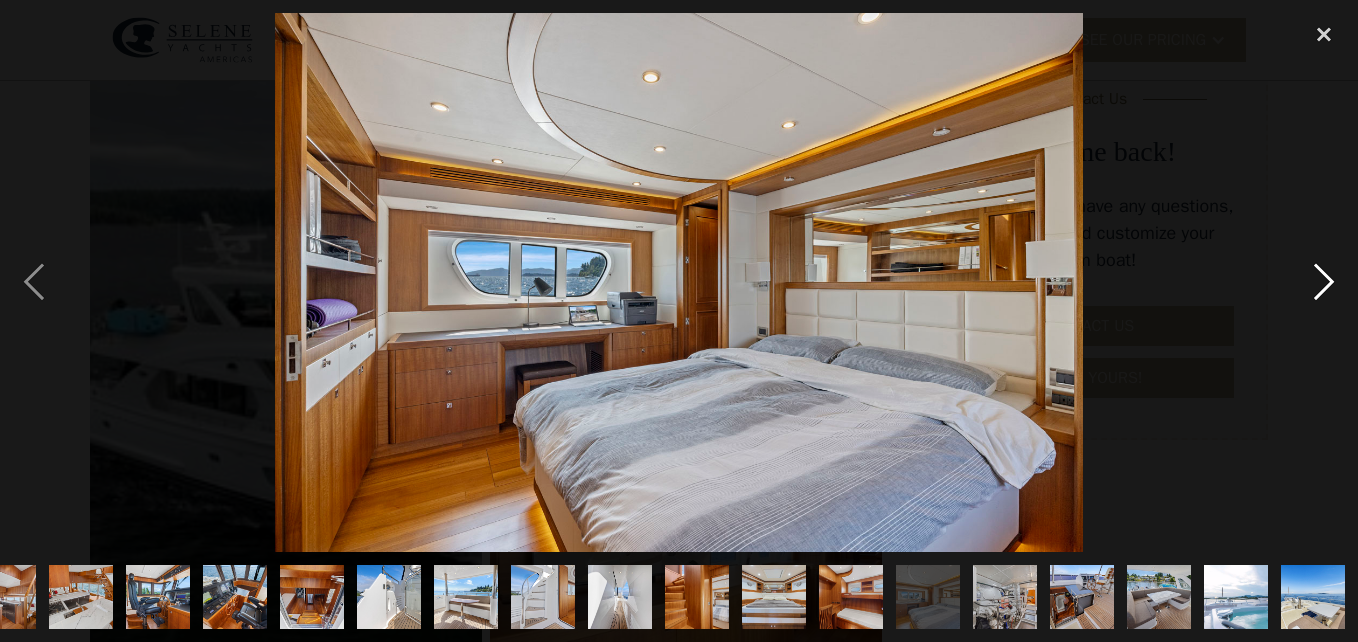click at bounding box center [1324, 282] 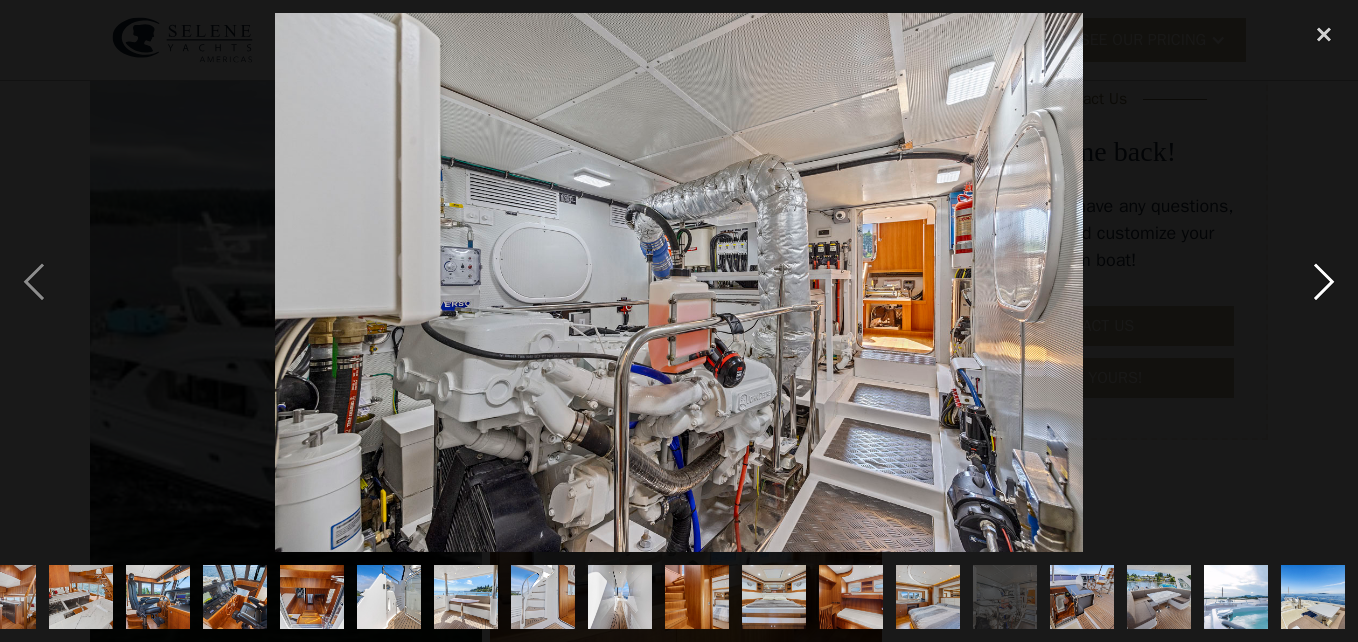 click at bounding box center [1324, 282] 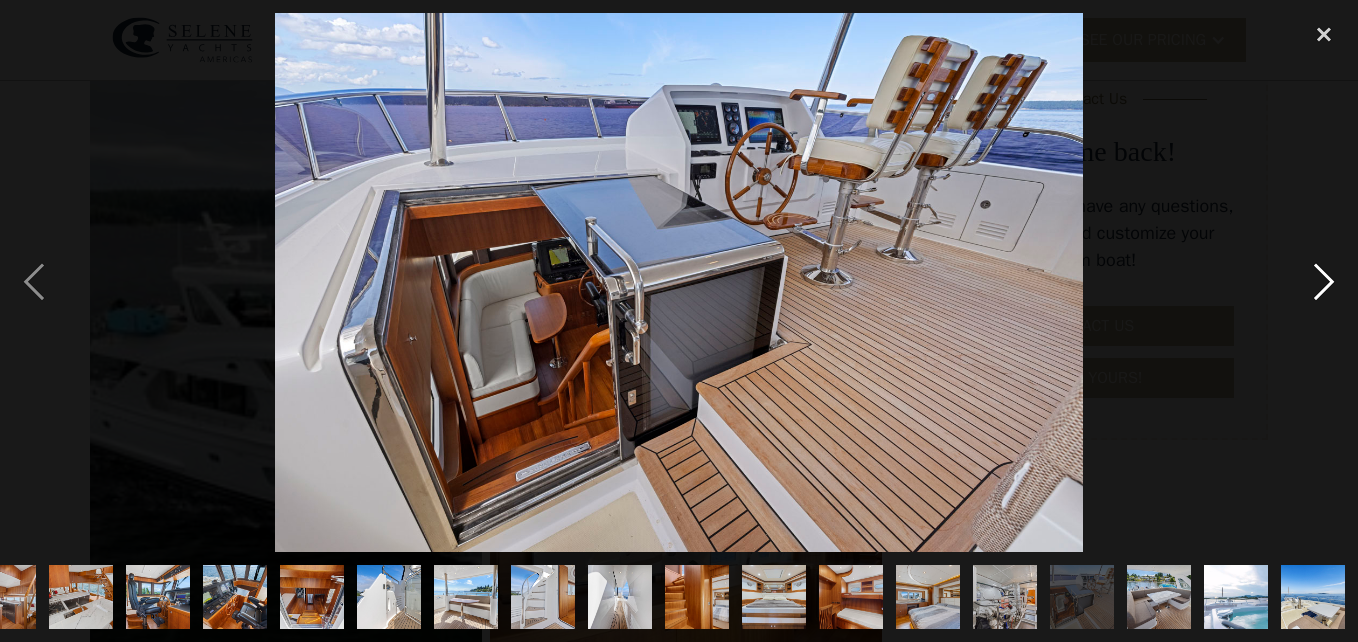 click at bounding box center (1324, 282) 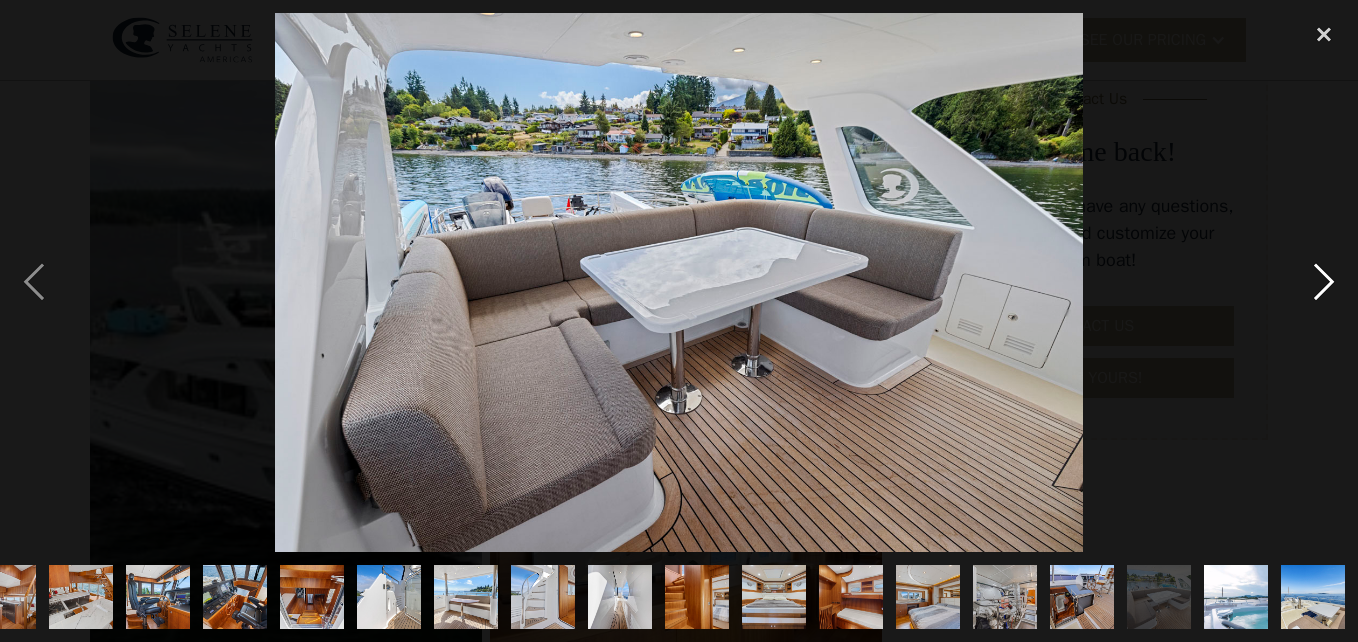 click at bounding box center (1324, 282) 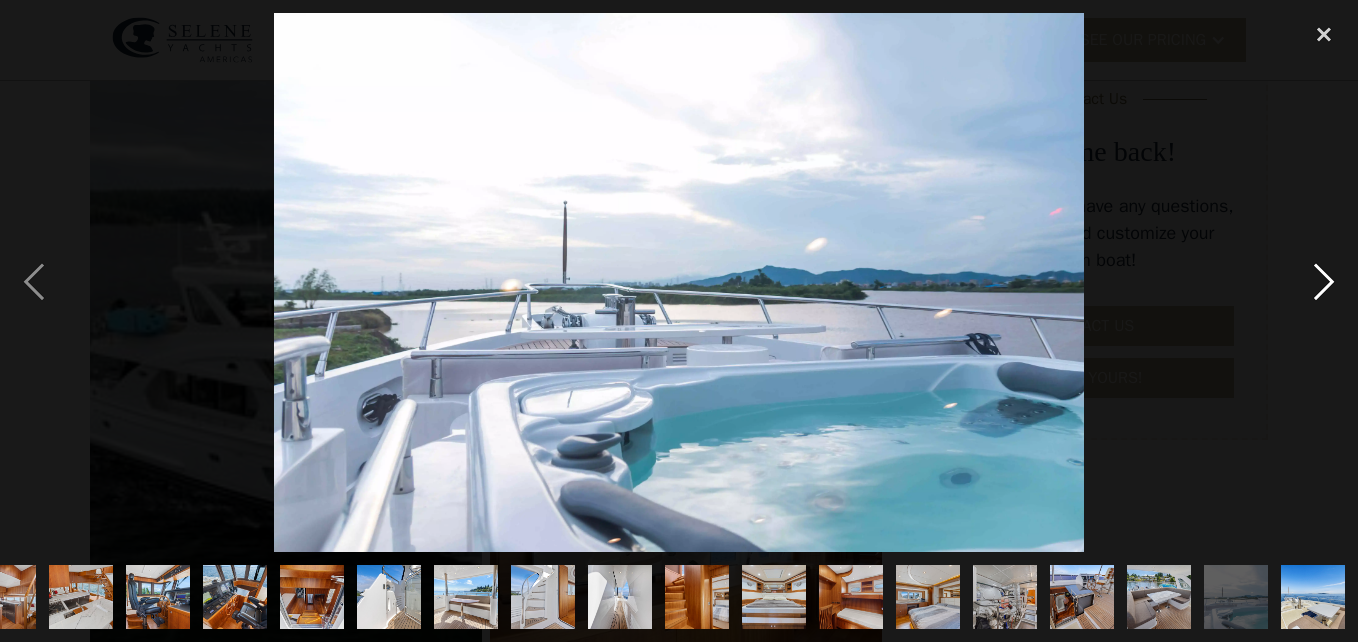 click at bounding box center [1324, 282] 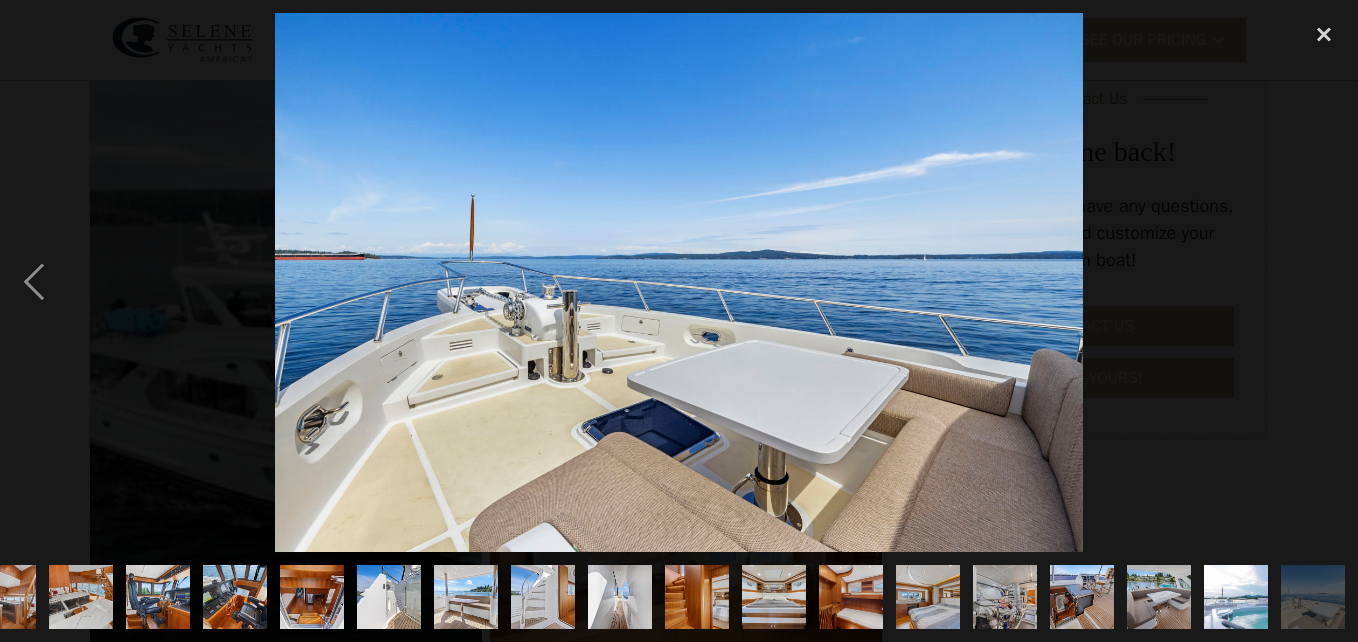 click at bounding box center [1324, 282] 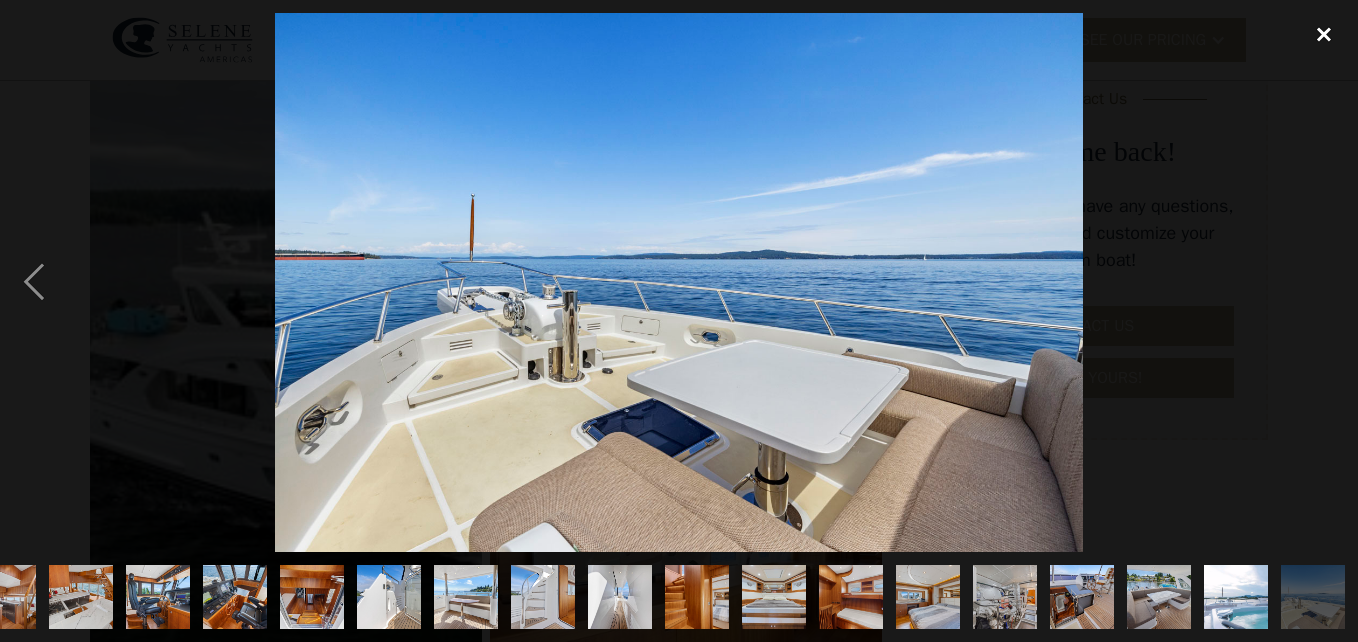 click at bounding box center (1324, 35) 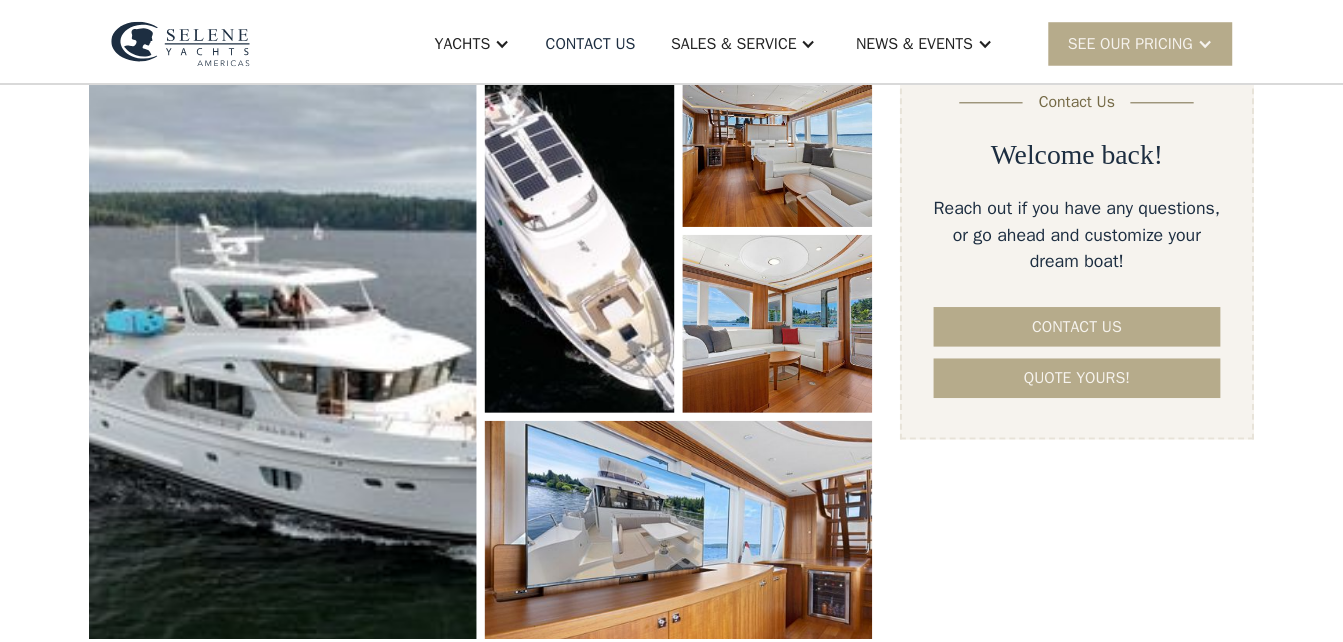 scroll, scrollTop: 361, scrollLeft: 0, axis: vertical 